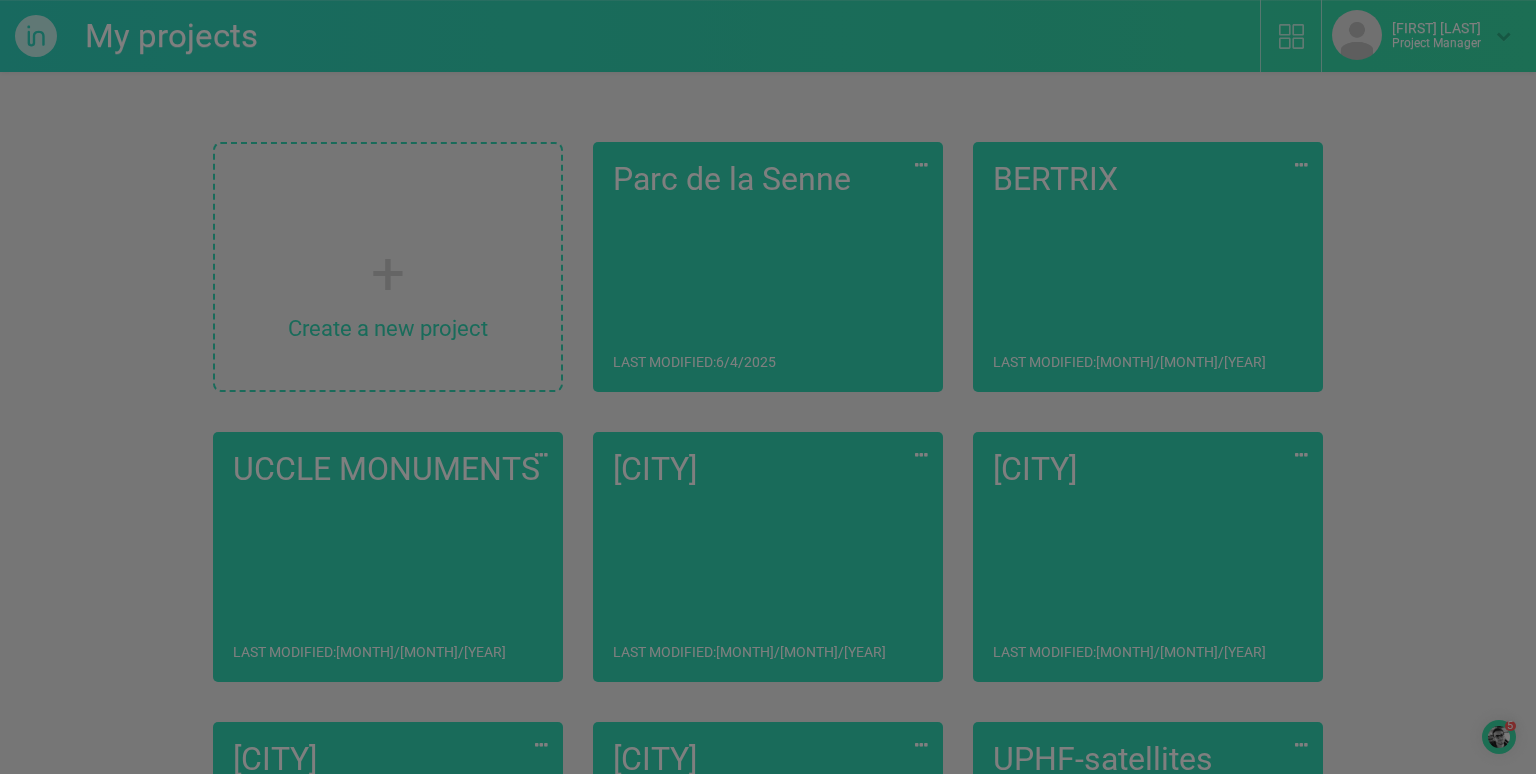 scroll, scrollTop: 0, scrollLeft: 0, axis: both 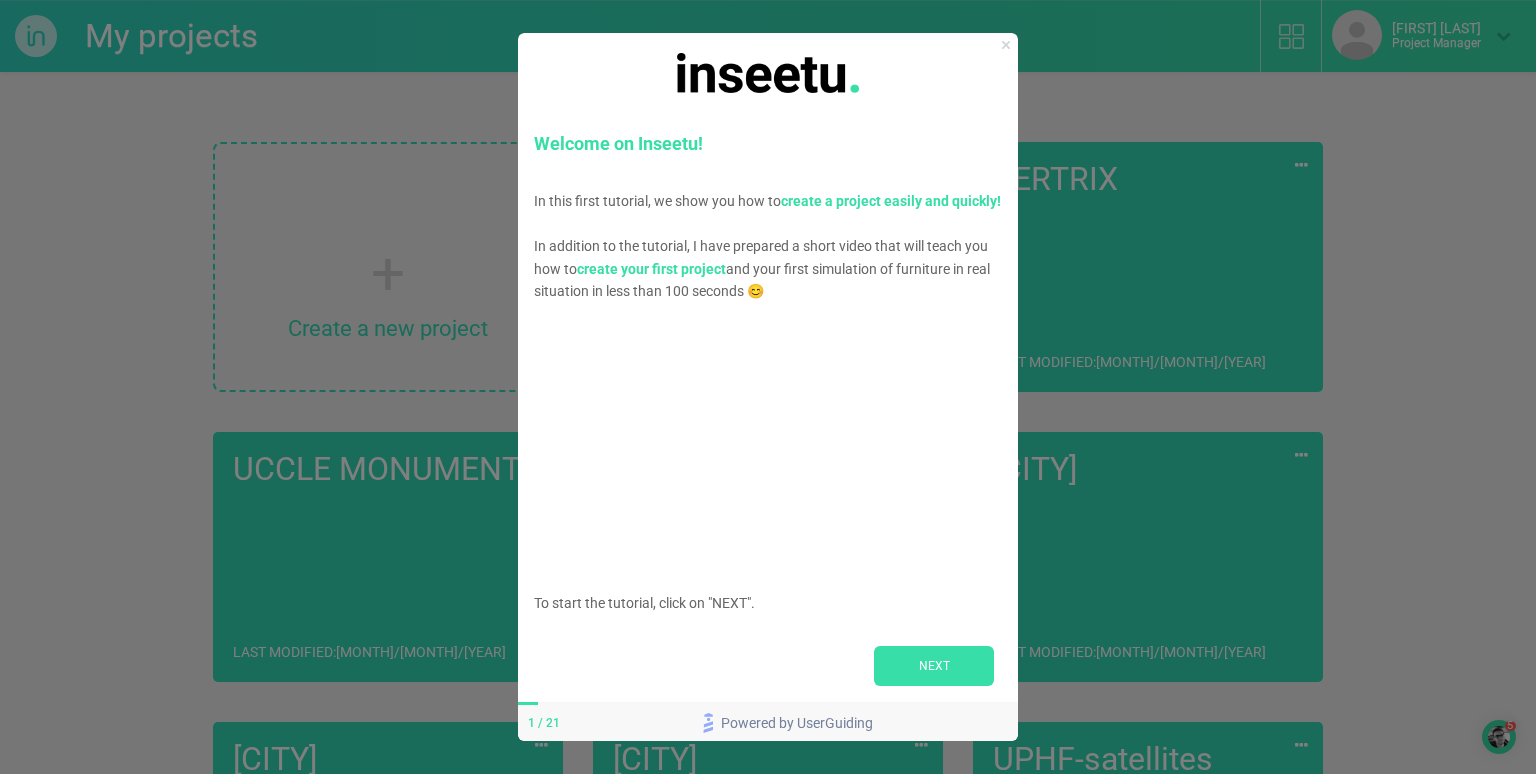 drag, startPoint x: 1006, startPoint y: 43, endPoint x: 1523, endPoint y: 82, distance: 518.4689 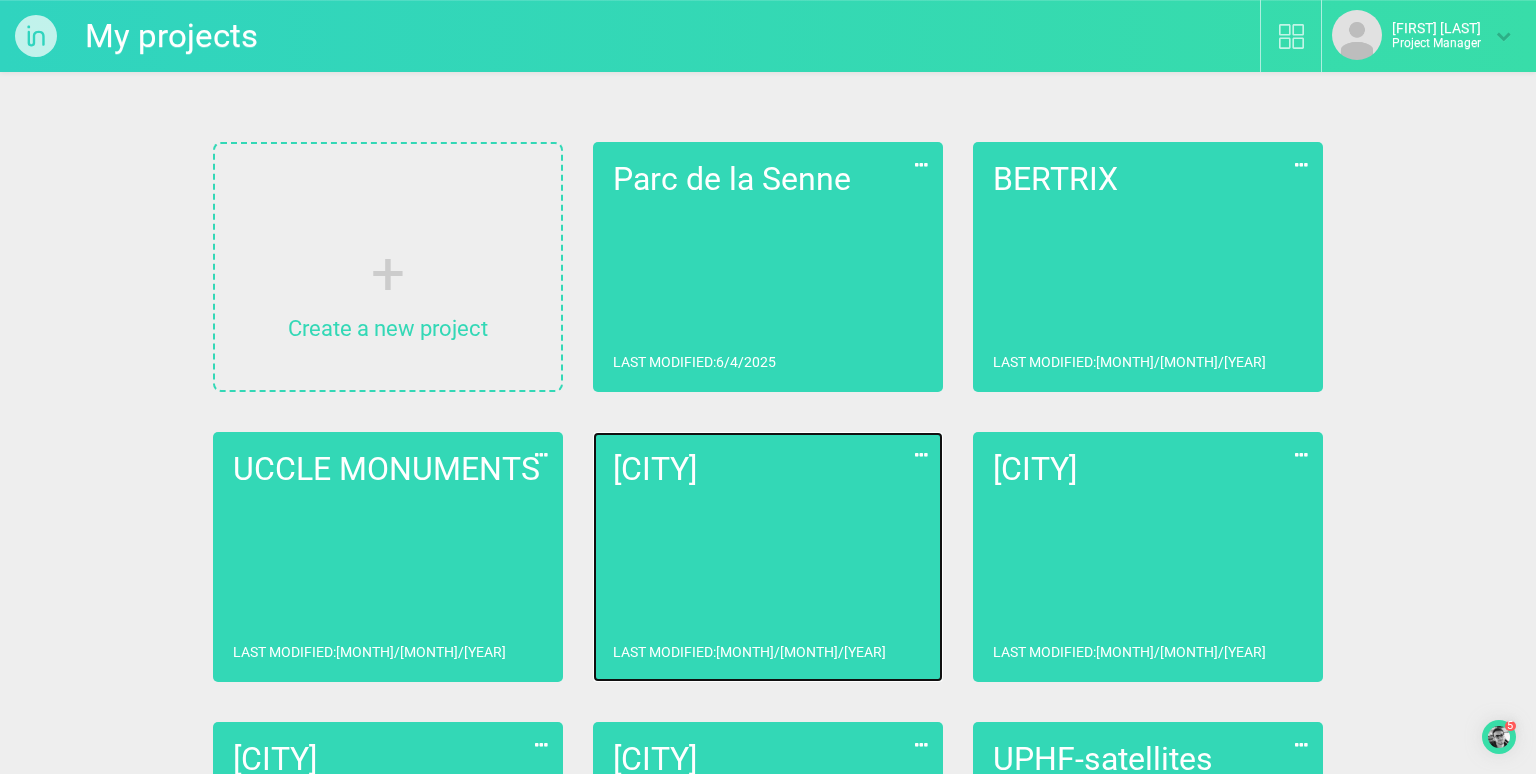 click on "[CITY] Last modified : [MONTH]/[MONTH]/[YEAR]" at bounding box center [768, 557] 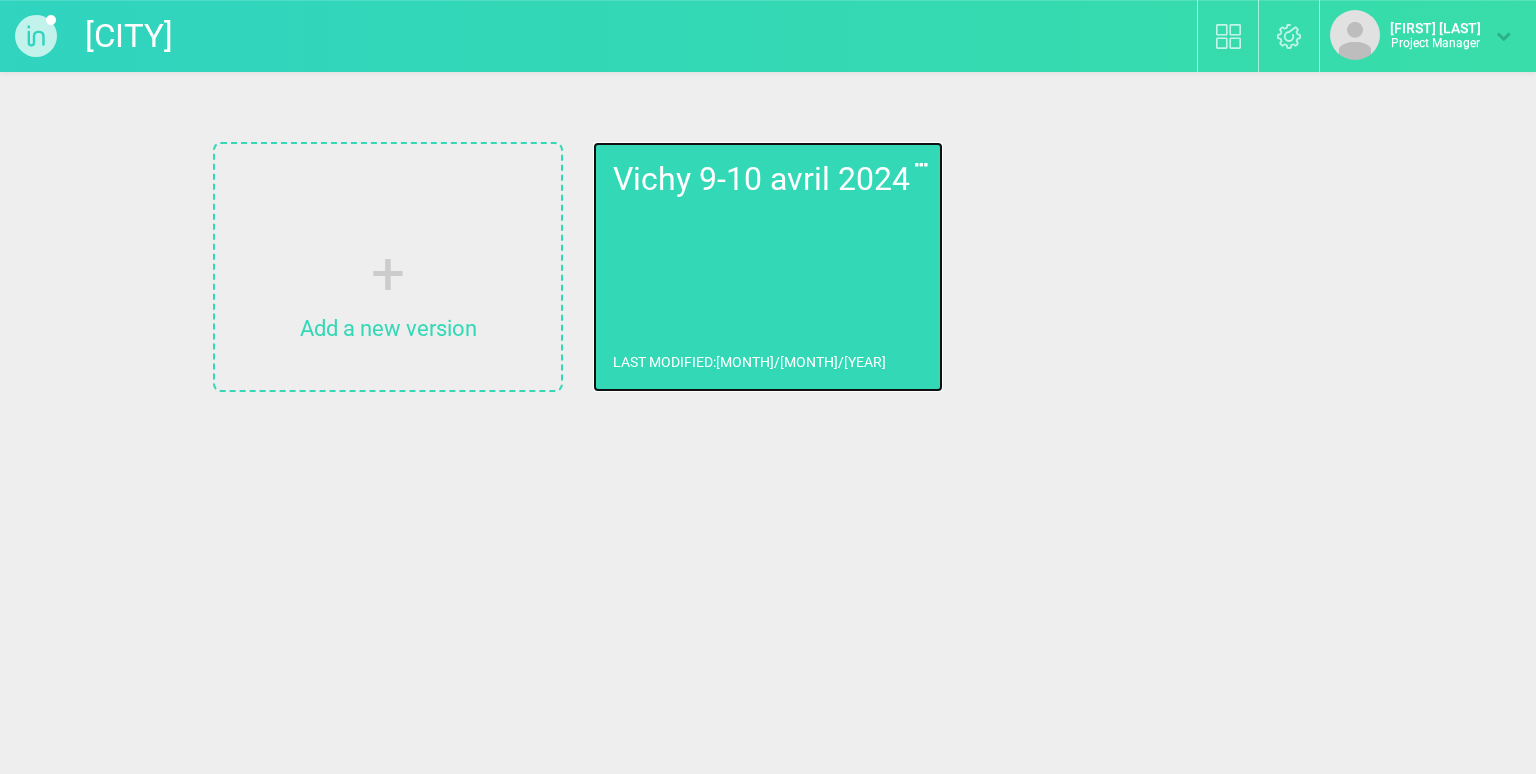 click on "[CITY] [MONTH]-[MONTH] [YEAR] Last modified : [MONTH]/[MONTH]/[YEAR]" at bounding box center [768, 267] 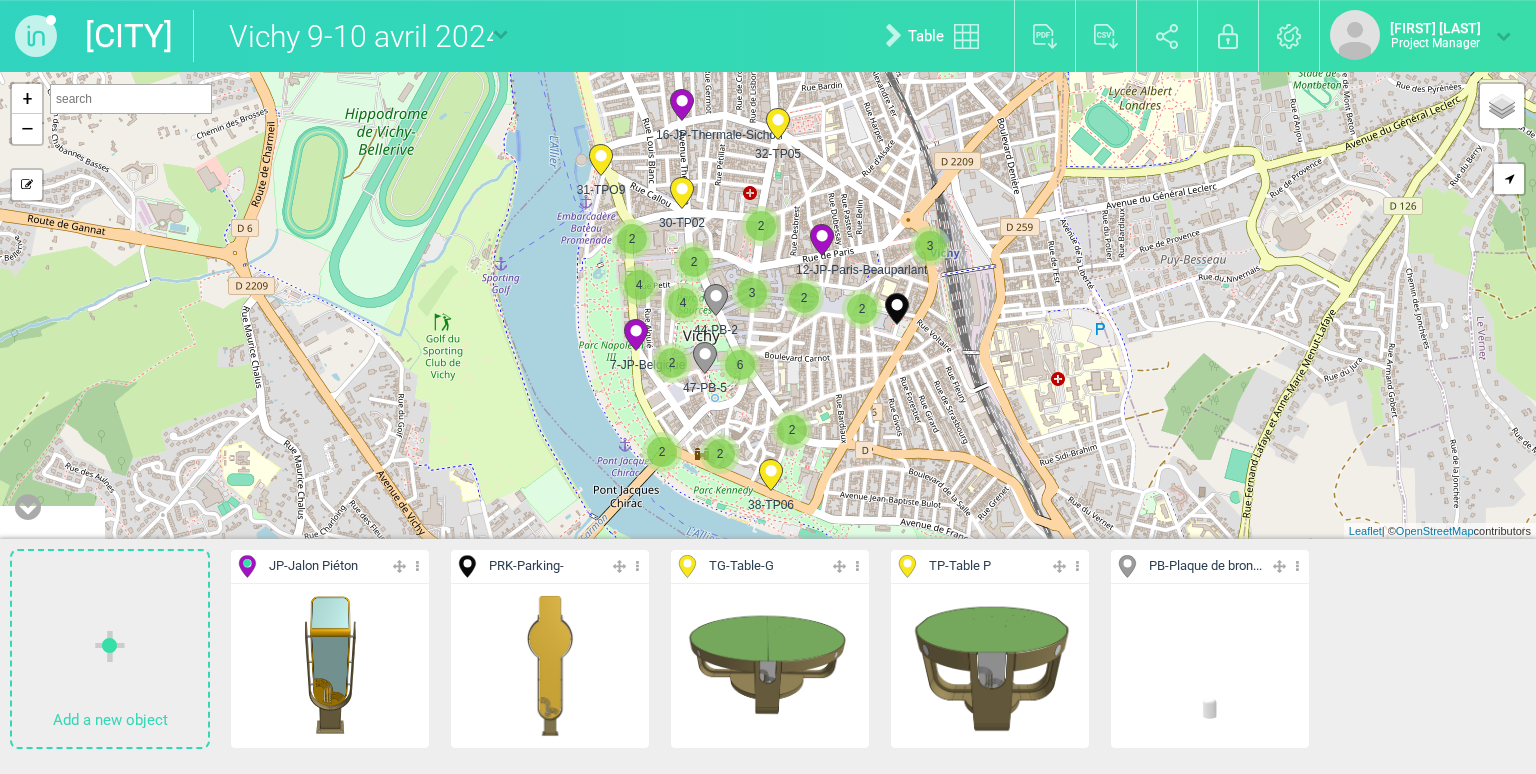 click on "Edit   Hide Display only   Duplicate   Delete" at bounding box center [990, 666] 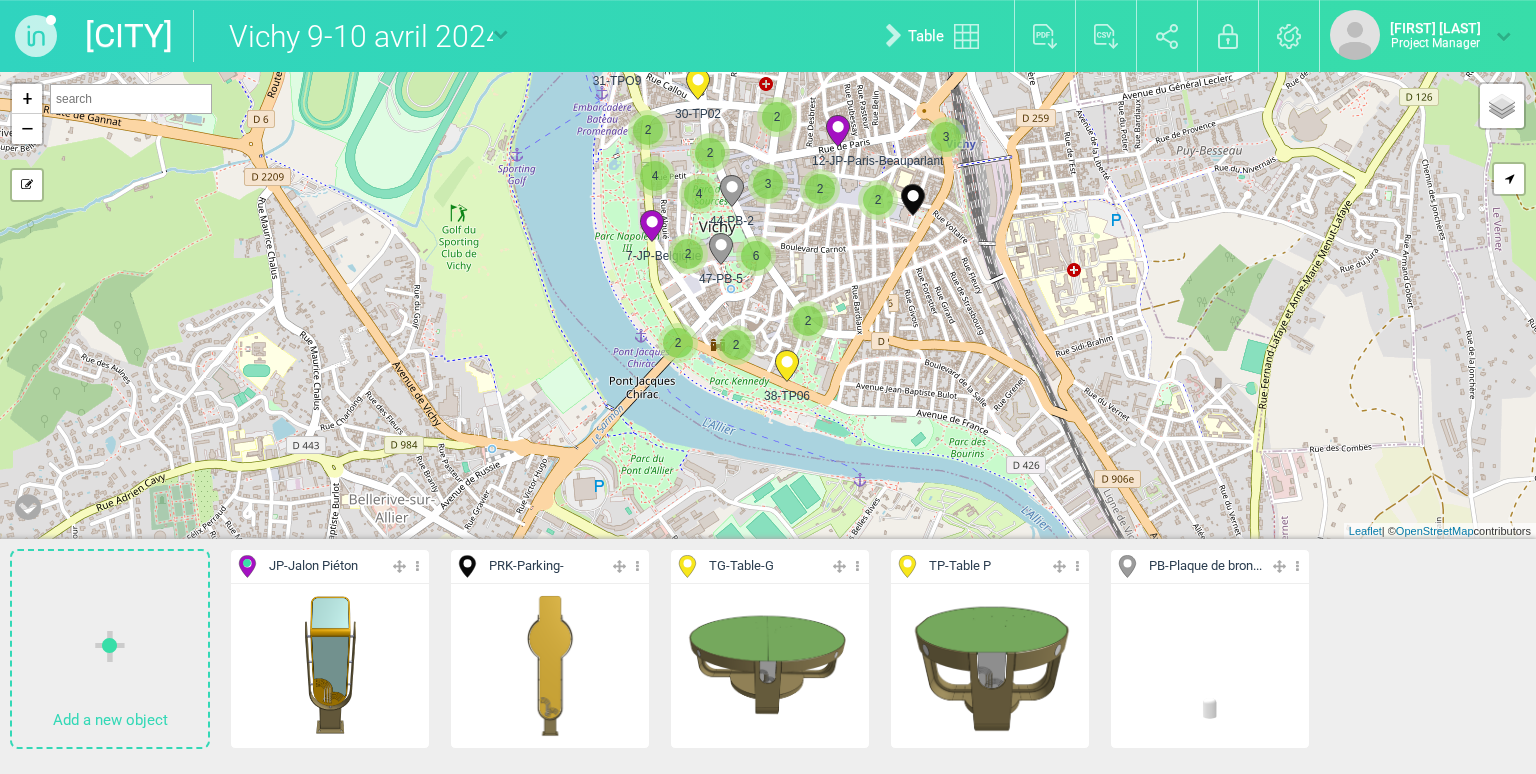 click at bounding box center [500, 33] 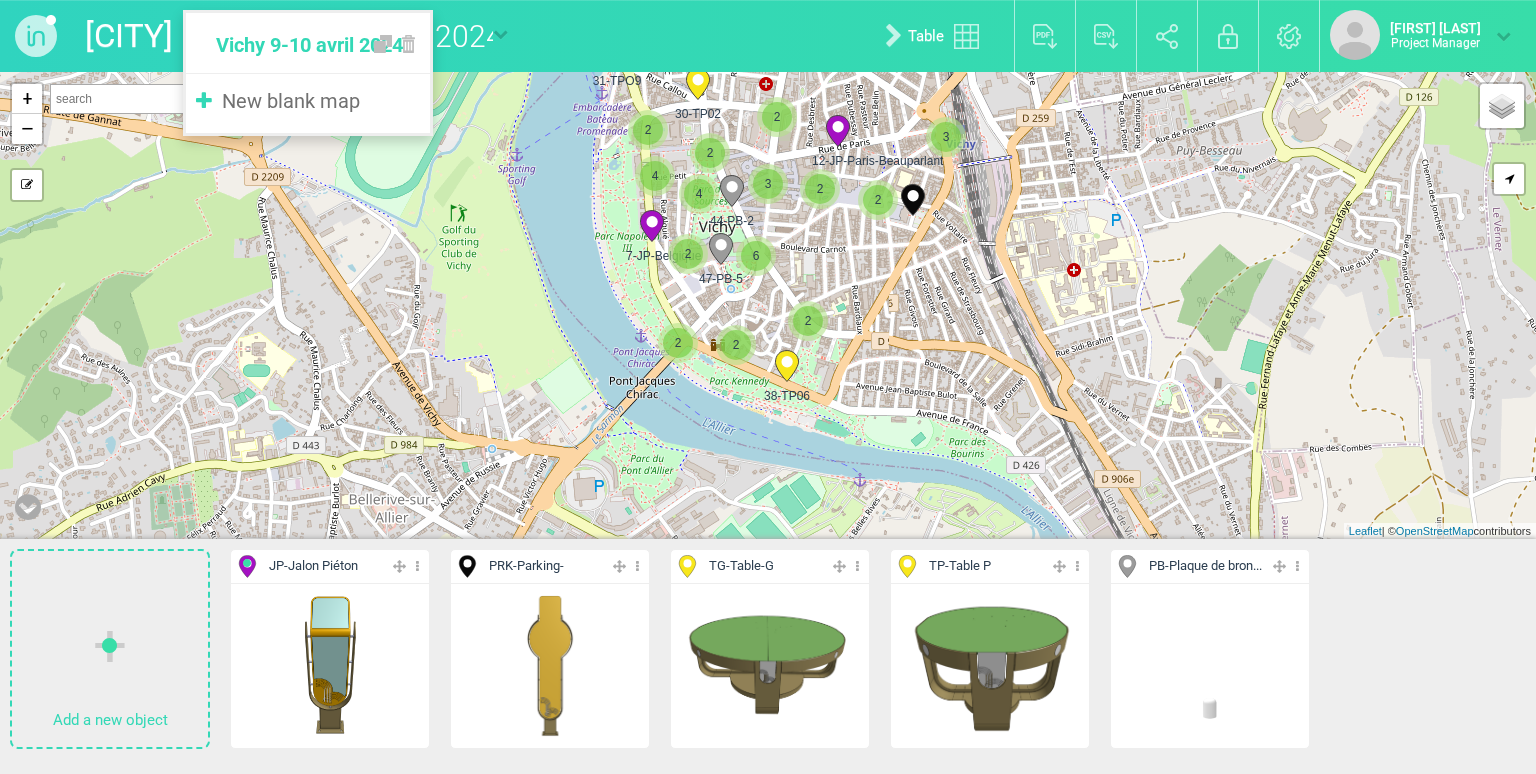 click at bounding box center [383, 44] 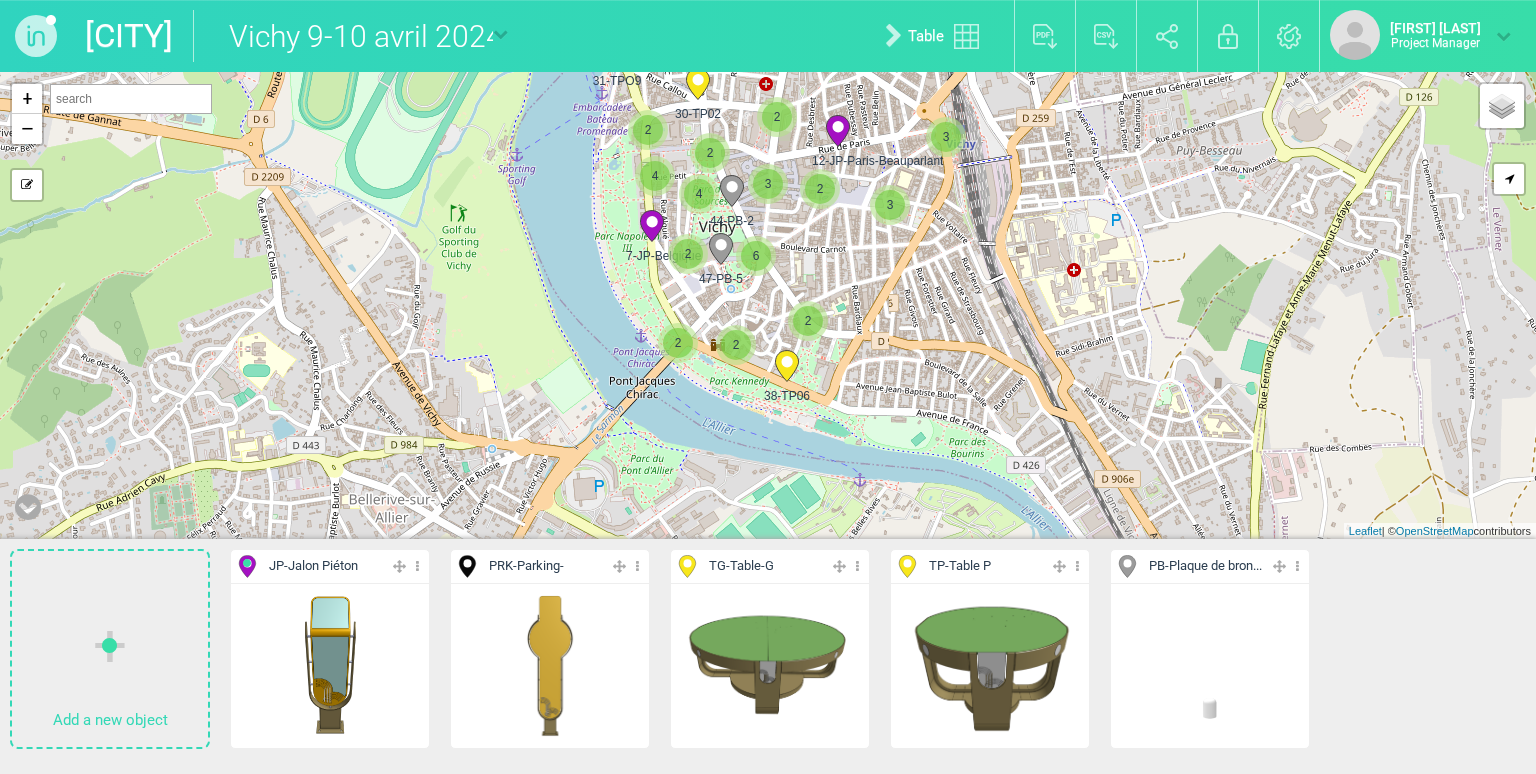 click at bounding box center [500, 33] 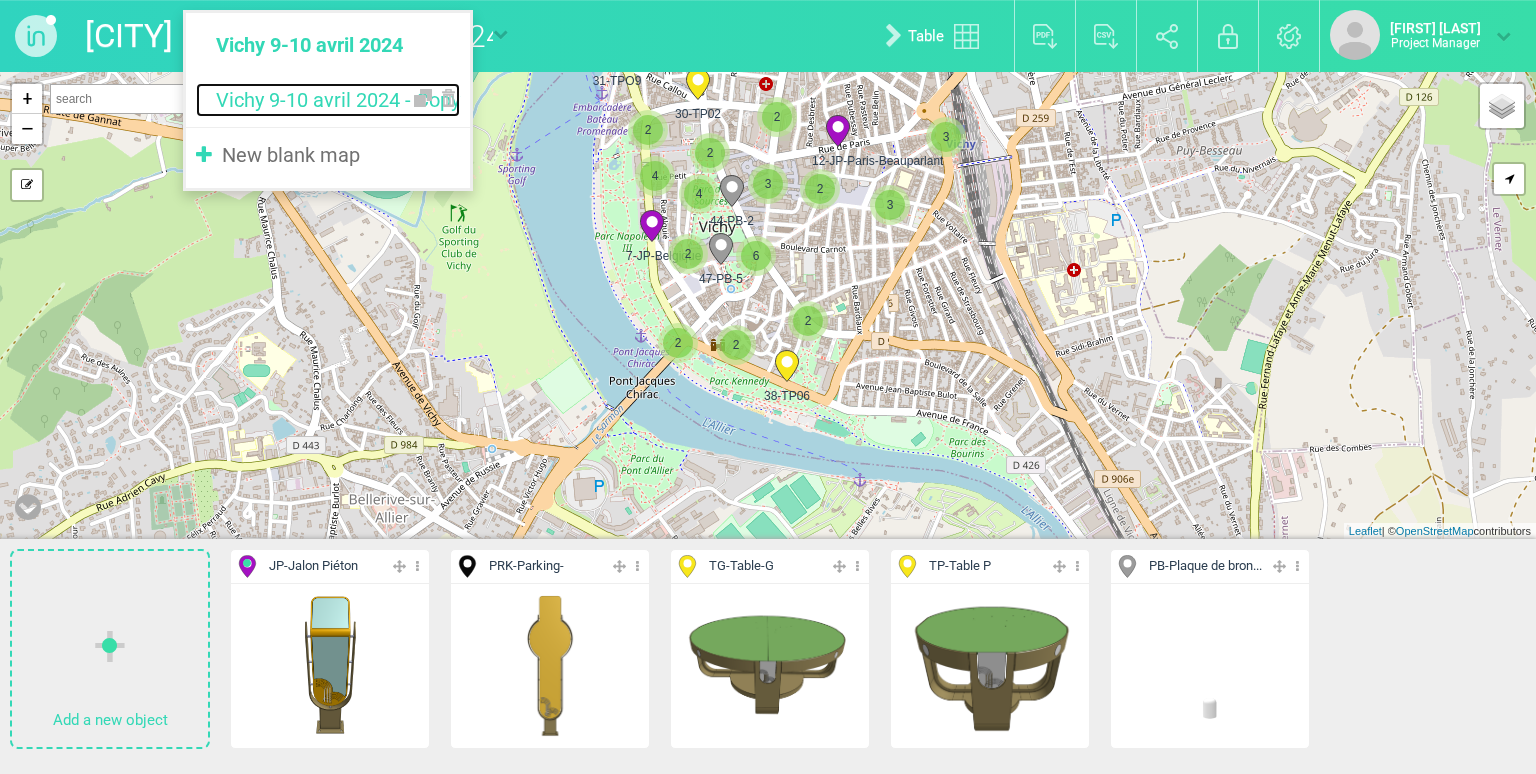 click on "Vichy 9-10 avril 2024 - Copy" at bounding box center (328, 100) 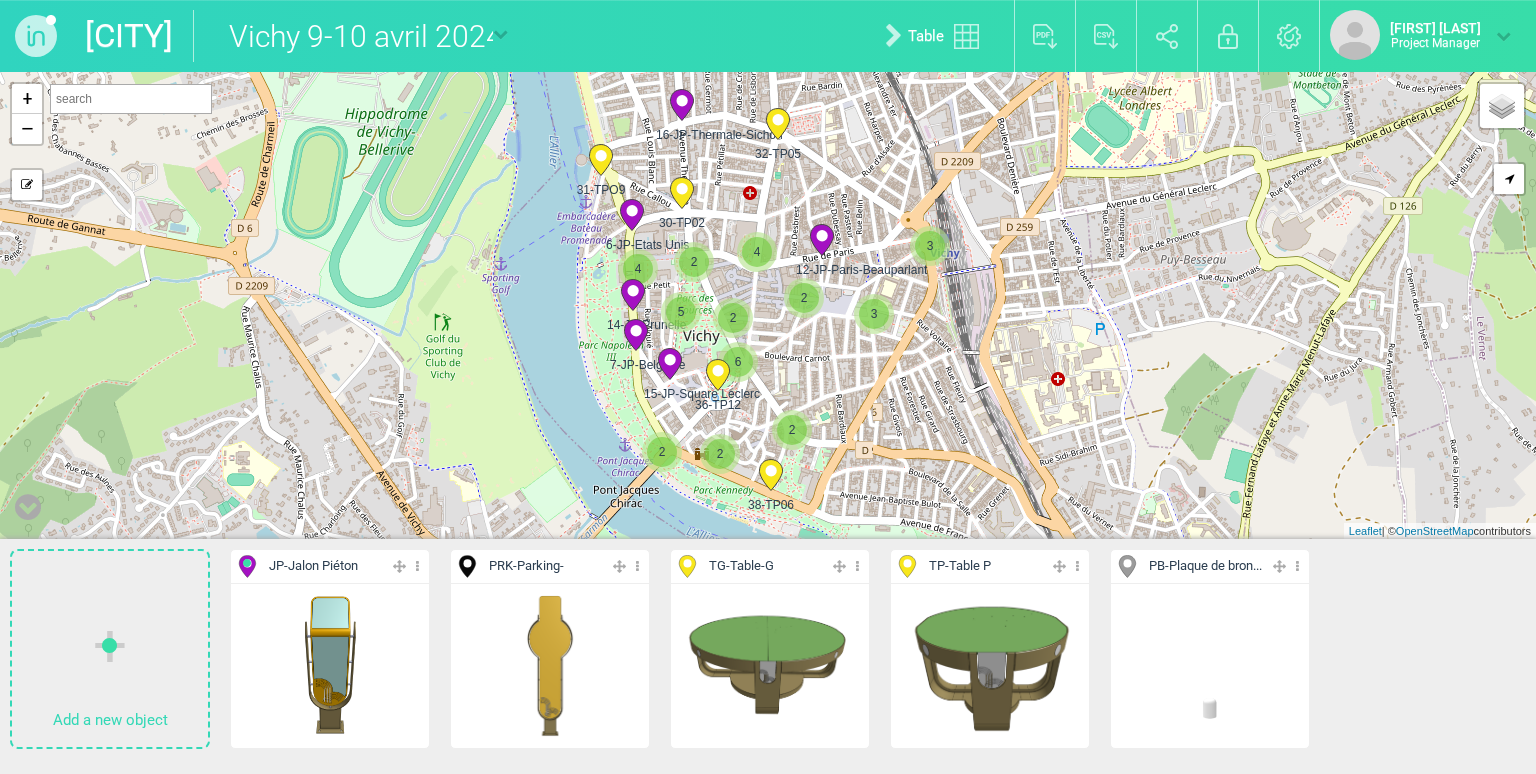 click on "Vichy 9-10 avril 2024 - Copy" at bounding box center [343, 36] 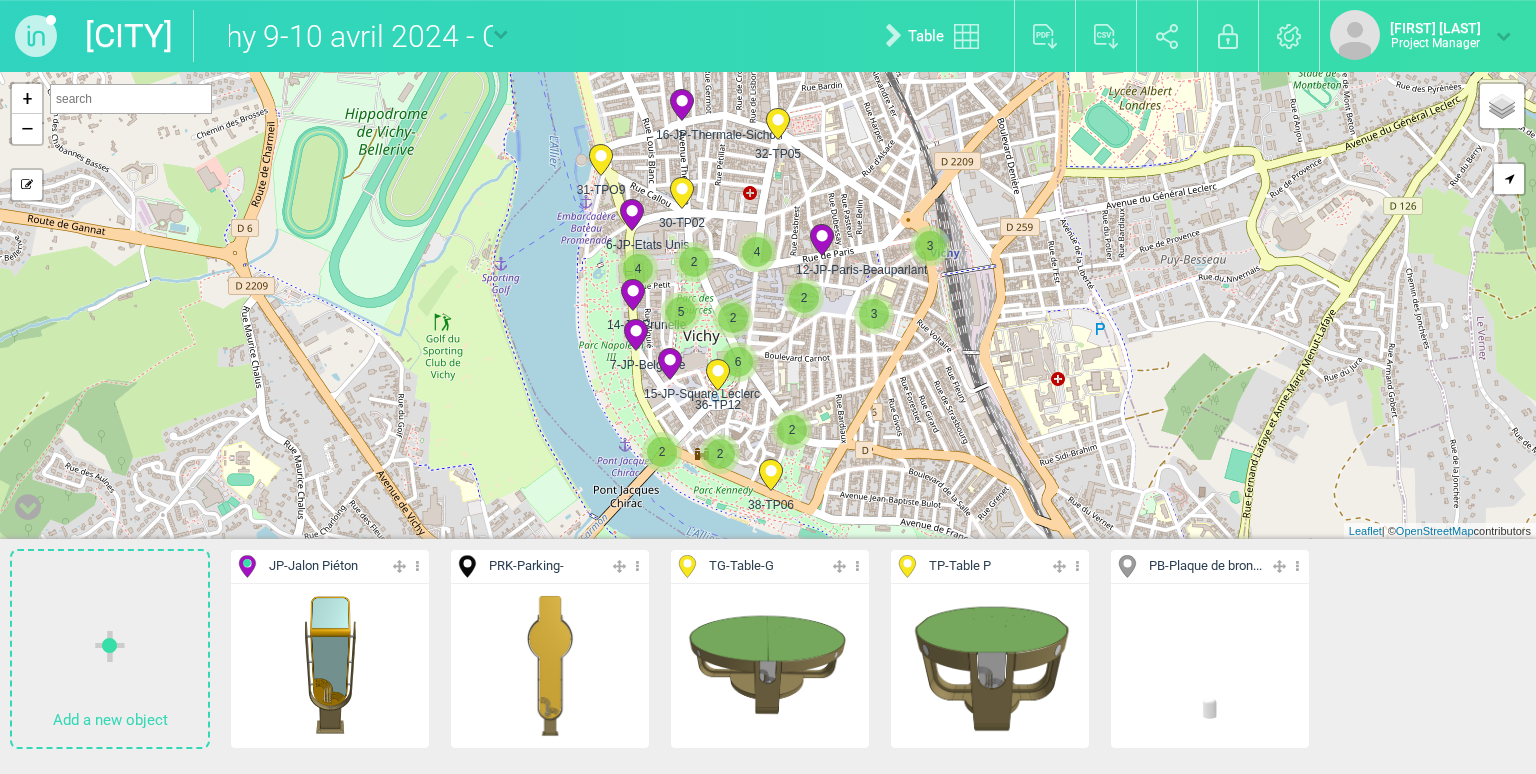 scroll, scrollTop: 0, scrollLeft: 98, axis: horizontal 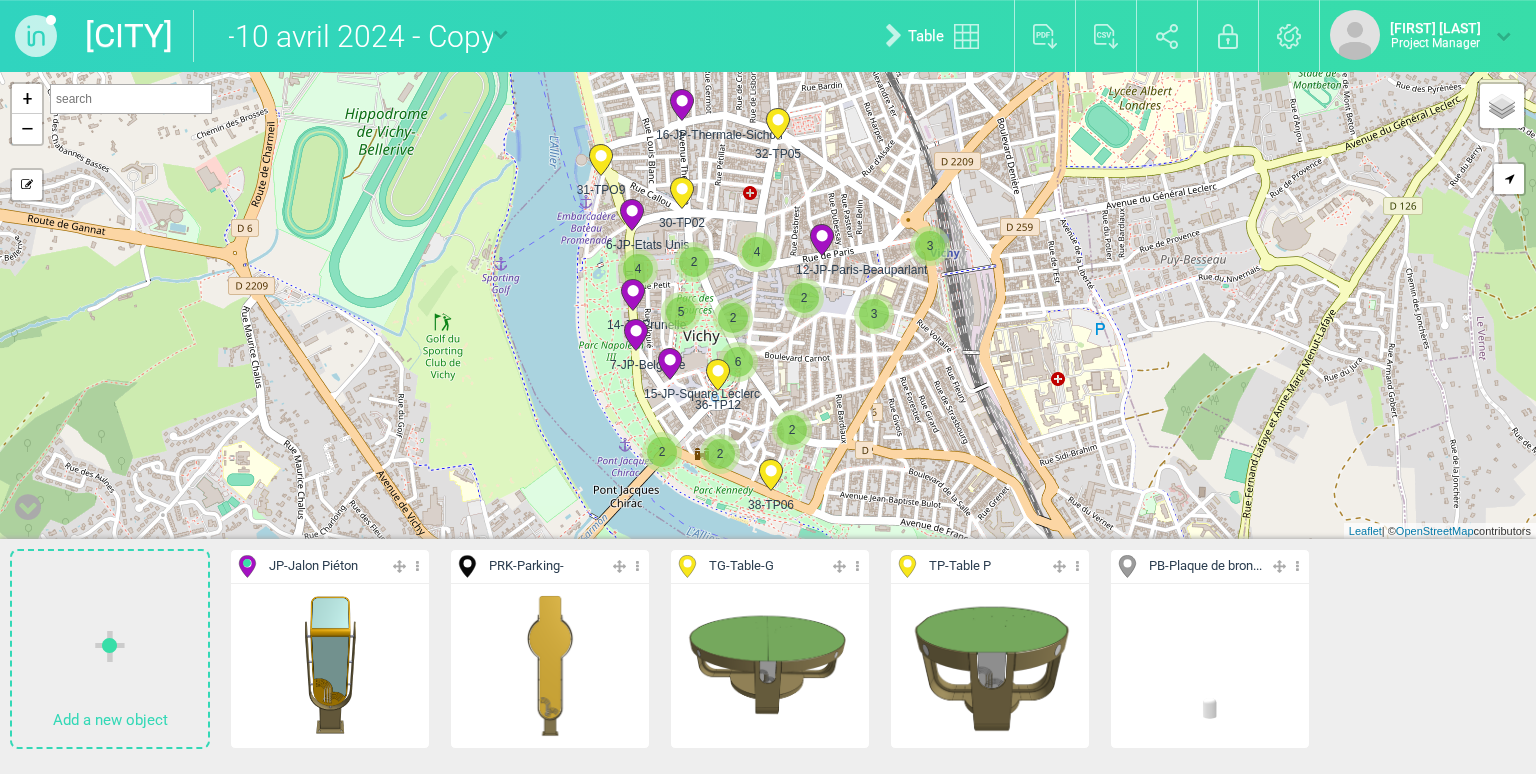 drag, startPoint x: 302, startPoint y: 34, endPoint x: 554, endPoint y: 39, distance: 252.04959 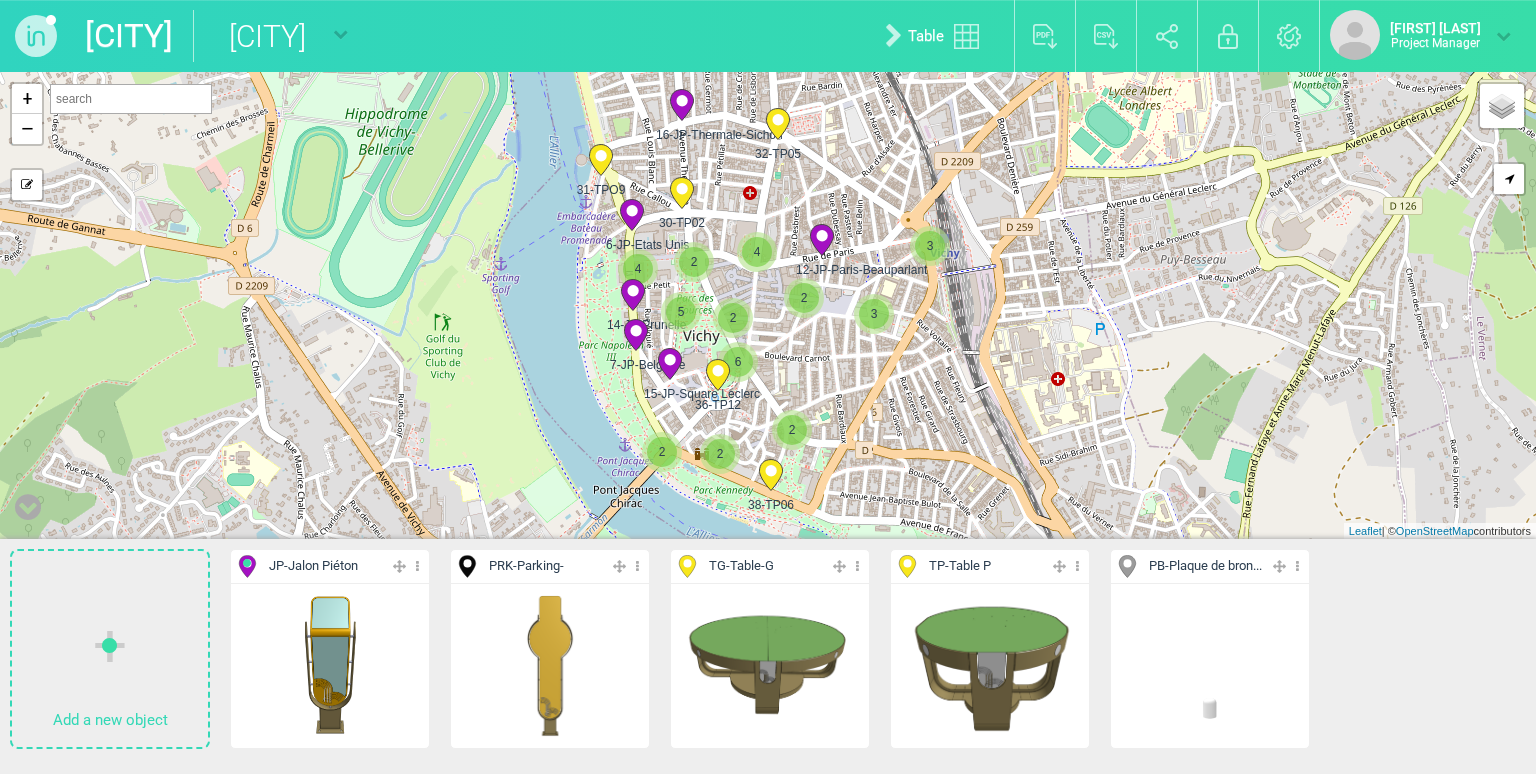 scroll, scrollTop: 0, scrollLeft: 0, axis: both 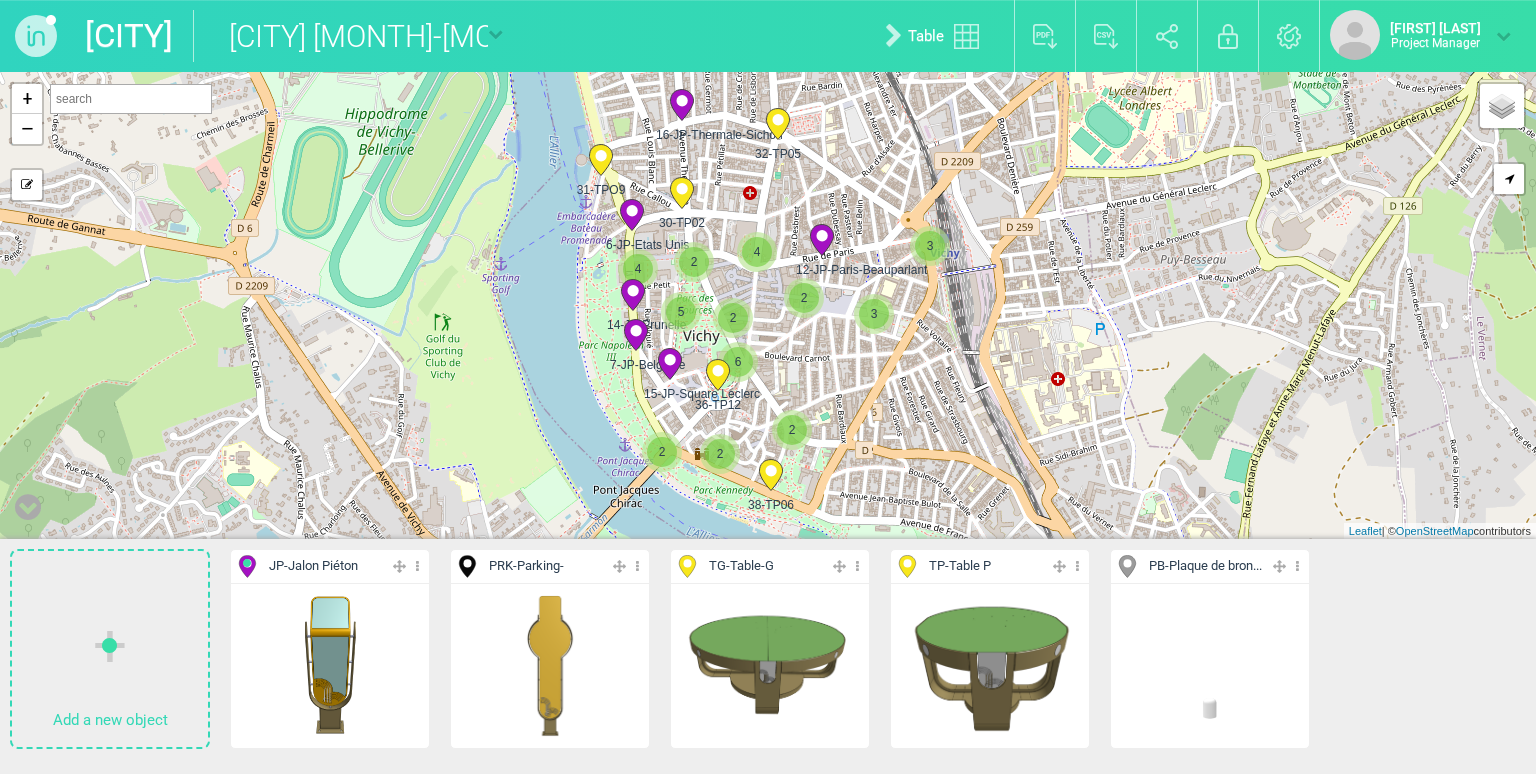 click on "[CITY] [CITY] [MONTH]-[MONTH]-[YEAR] [CITY] [MONTH]-[MONTH] [YEAR] [CITY] [MONTH]-[MONTH] [YEAR] - Copy   New blank map Table   Export to PDF Export to CSV Share Lock Settings Philippe Mahillon Project Manager My projects Logout" at bounding box center [768, 36] 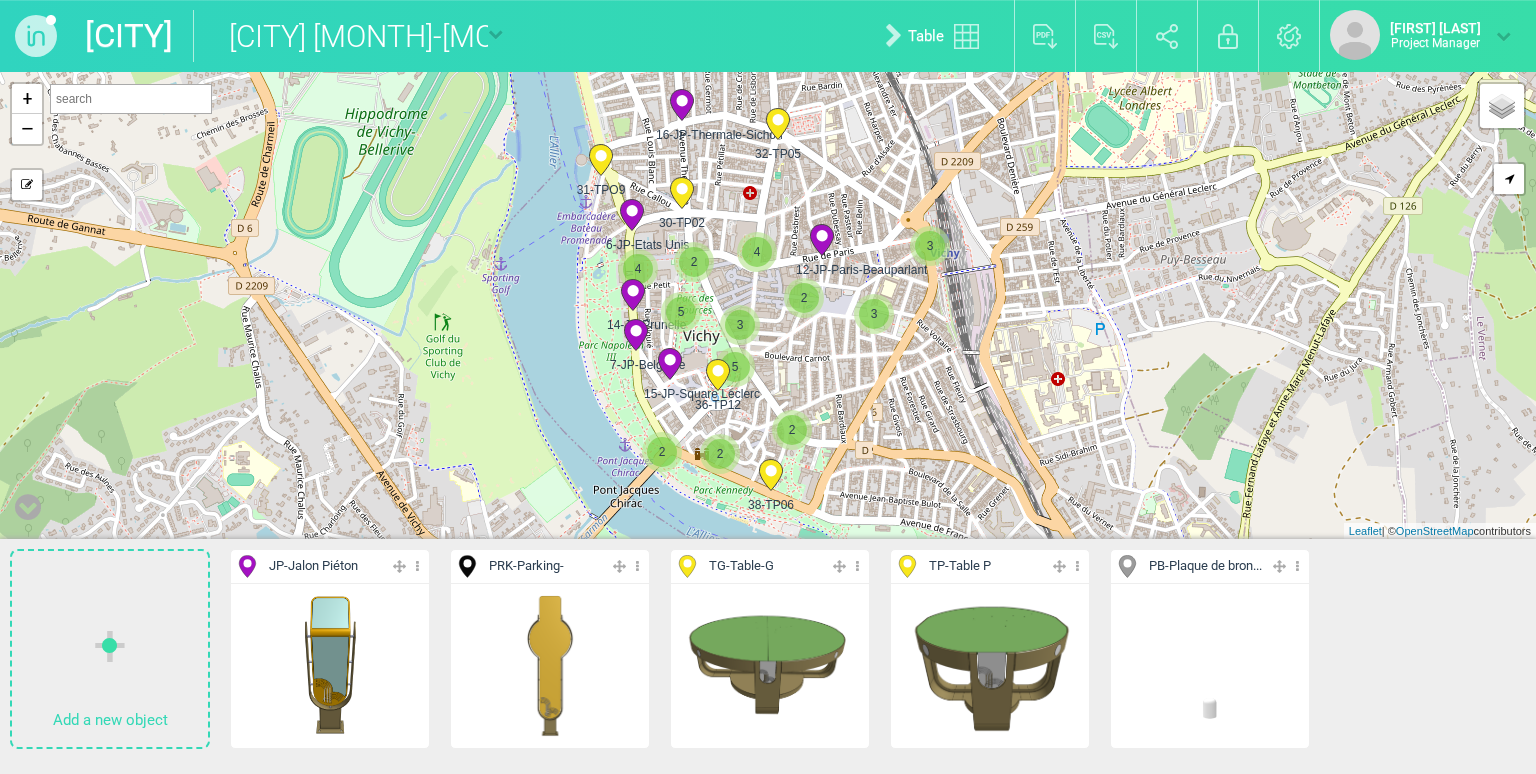 click at bounding box center (495, 33) 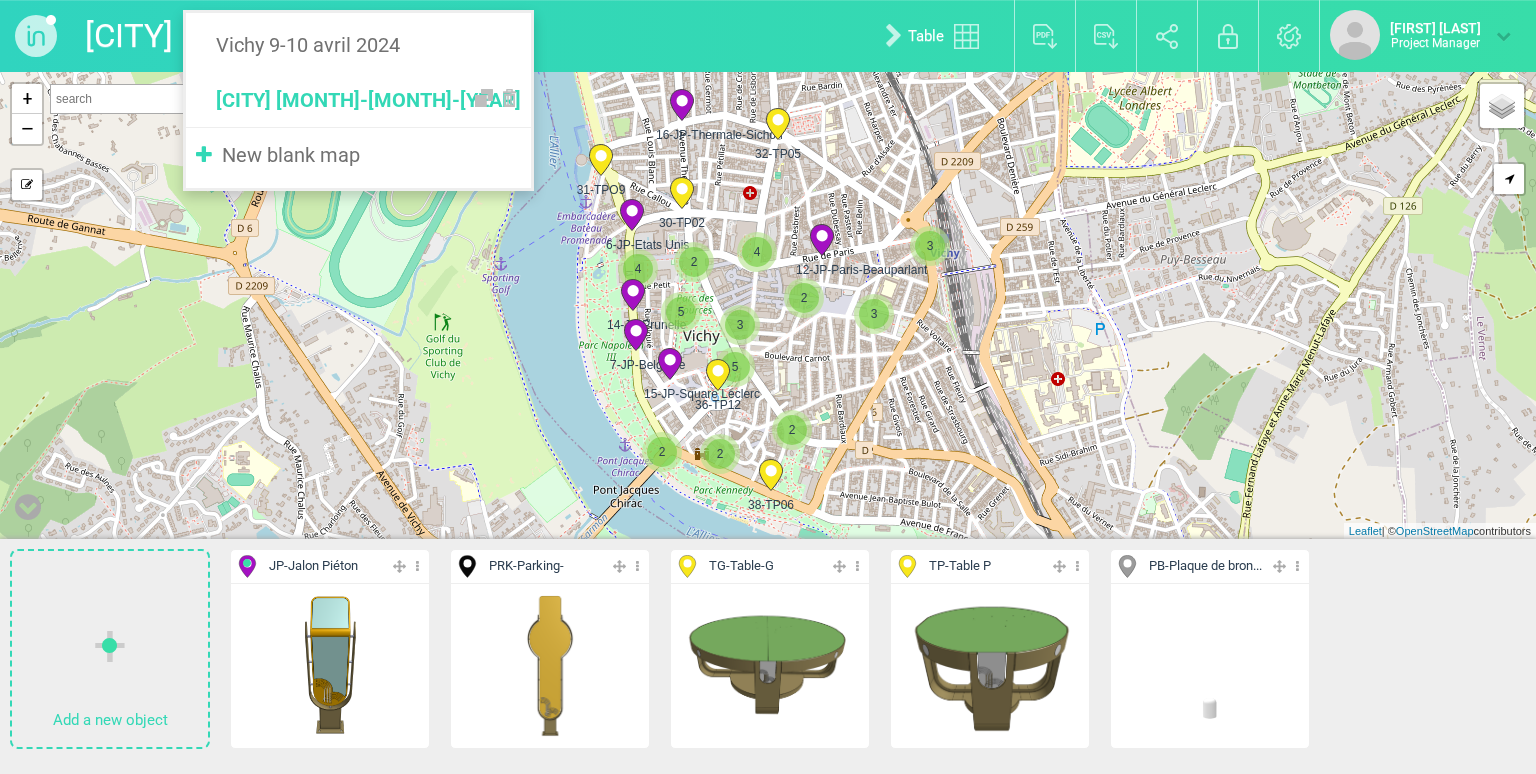 click on "[CITY] [MONTH]-[MONTH]-[YEAR]" at bounding box center (358, 100) 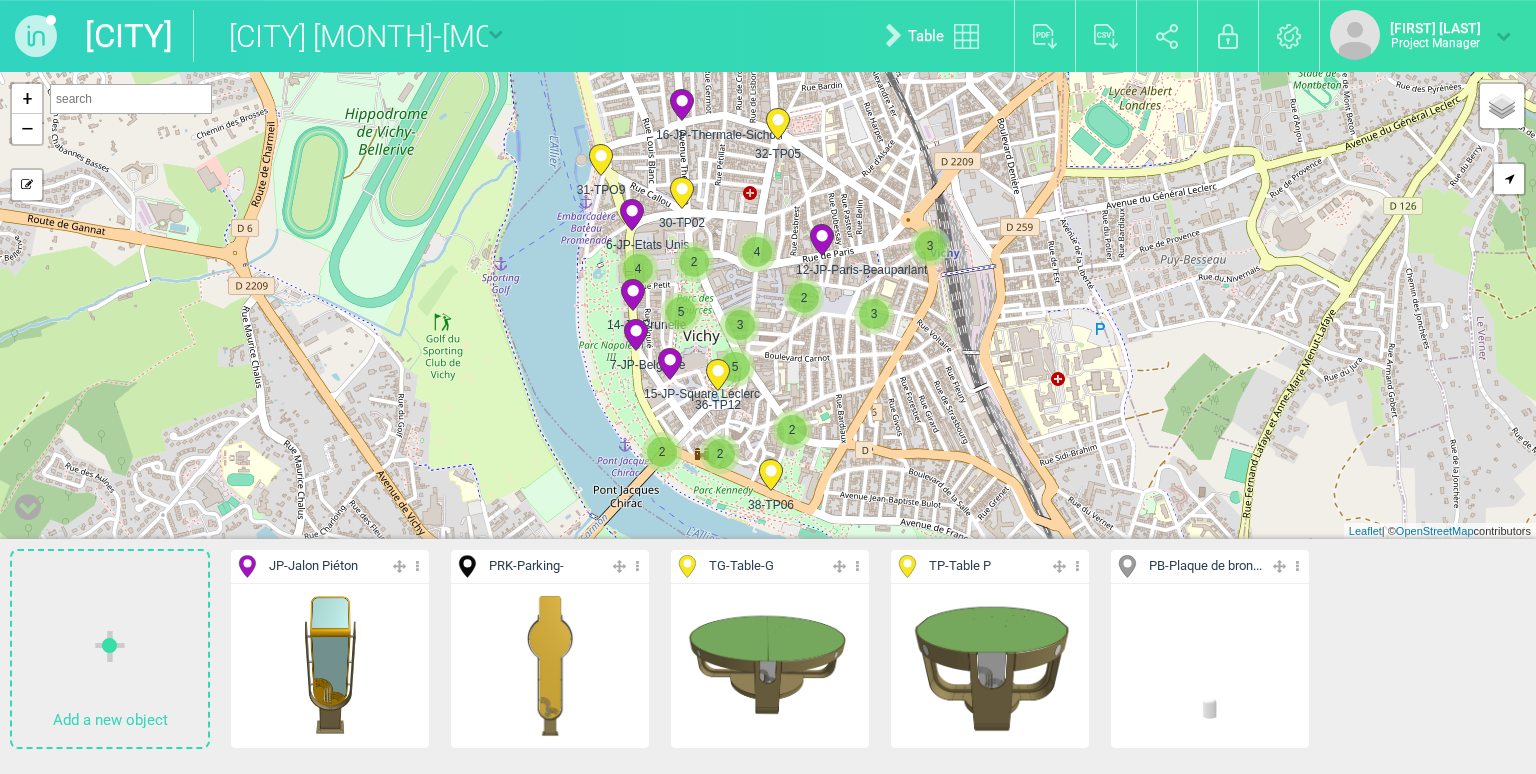 click on "30-TP02
32-TP05
31-TPO9
38-TP06
36-TP12 2 5 3 3 2" at bounding box center (768, 305) 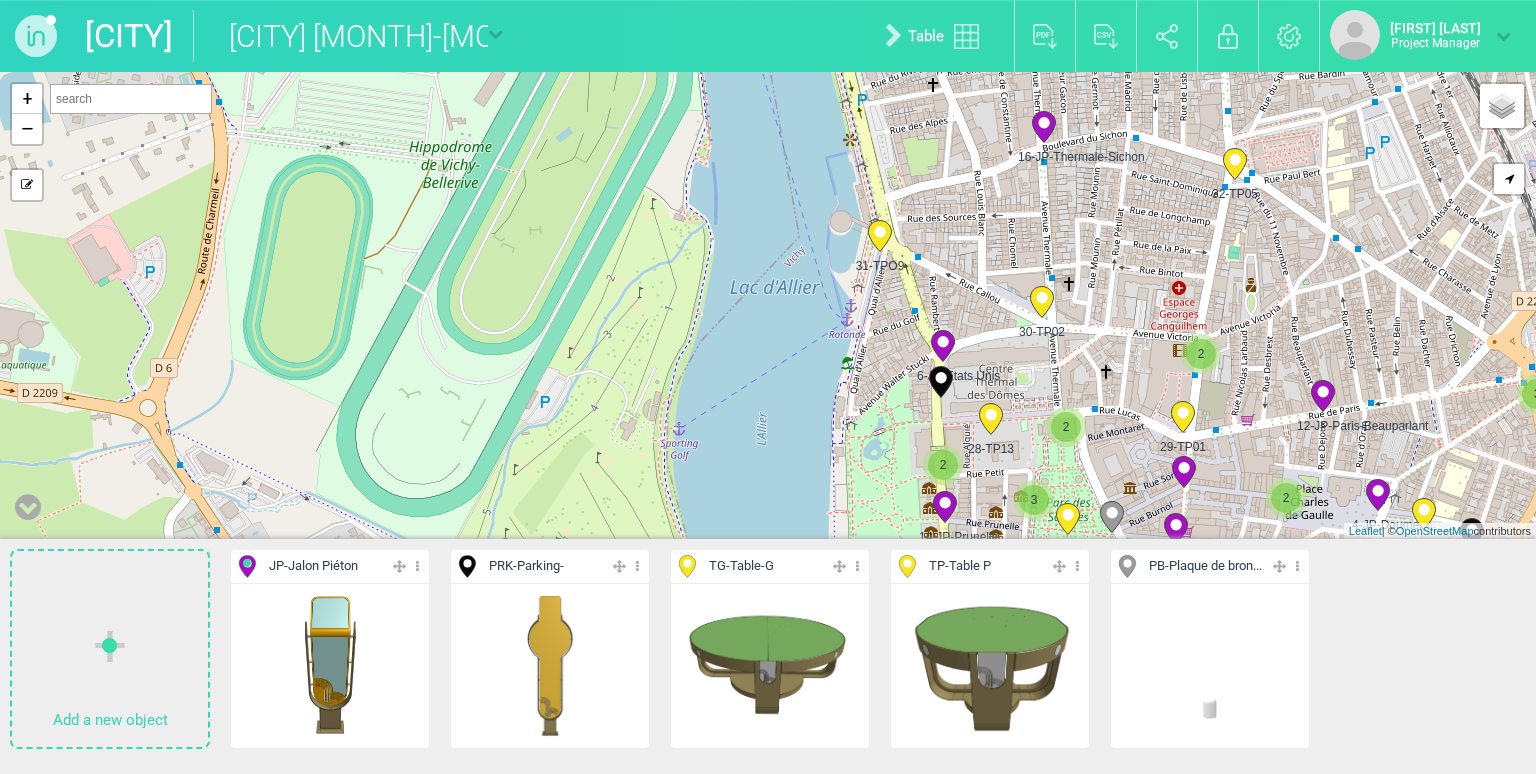 click on "[CITY] [MONTH]-[MONTH]-[YEAR]" at bounding box center (340, 36) 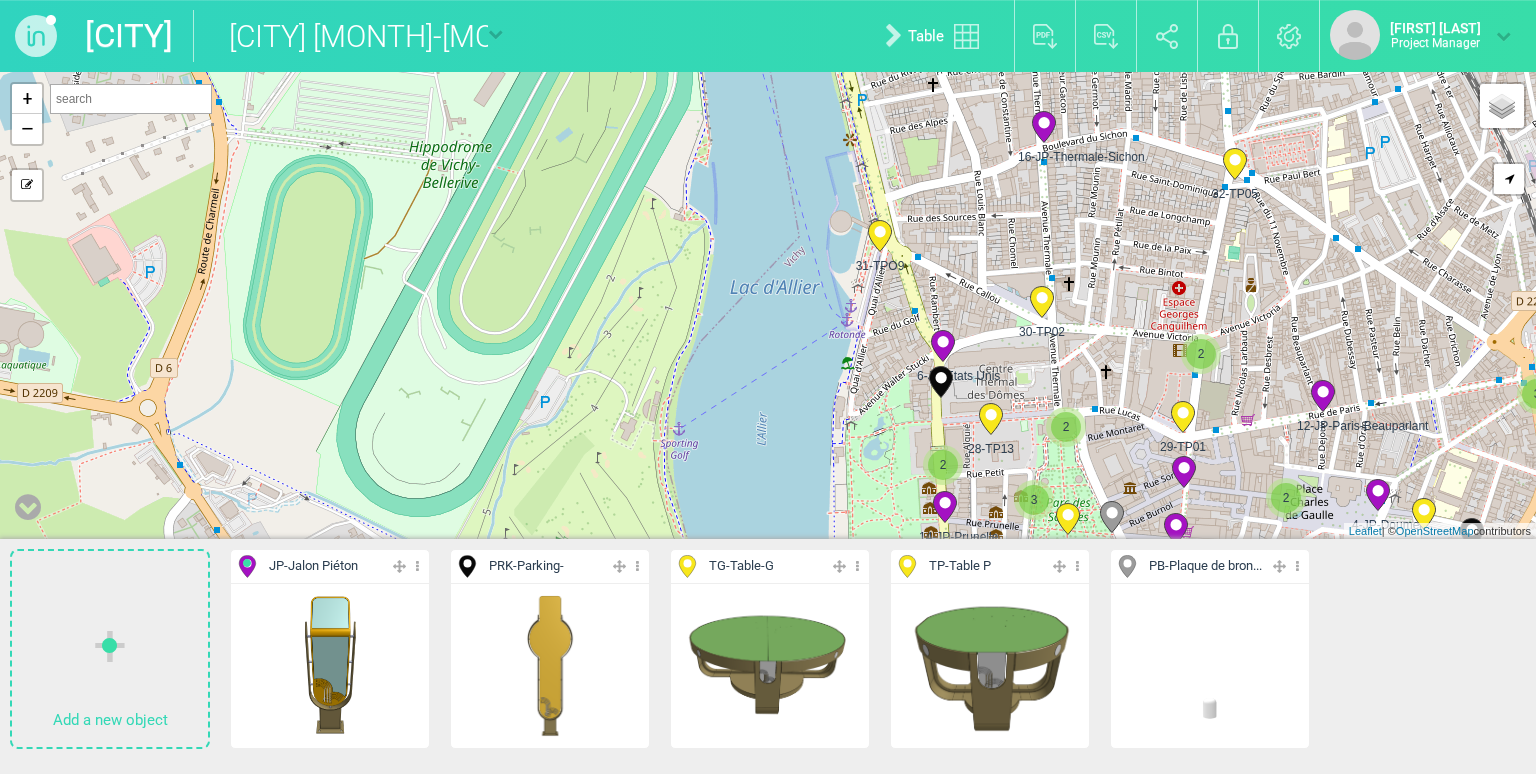click on "[CITY] [MONTH]-[MONTH]-[YEAR]" at bounding box center (340, 36) 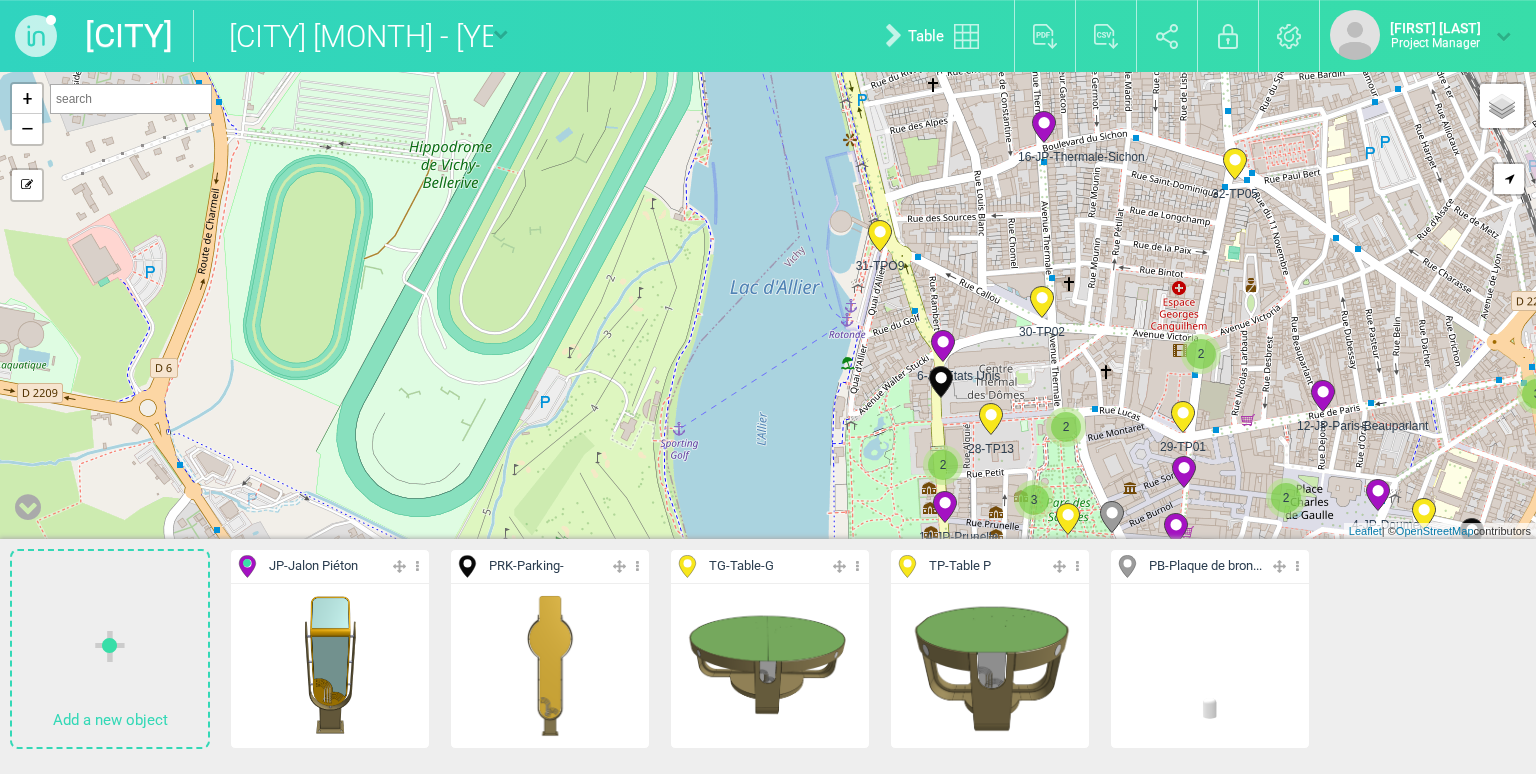 click at bounding box center (500, 33) 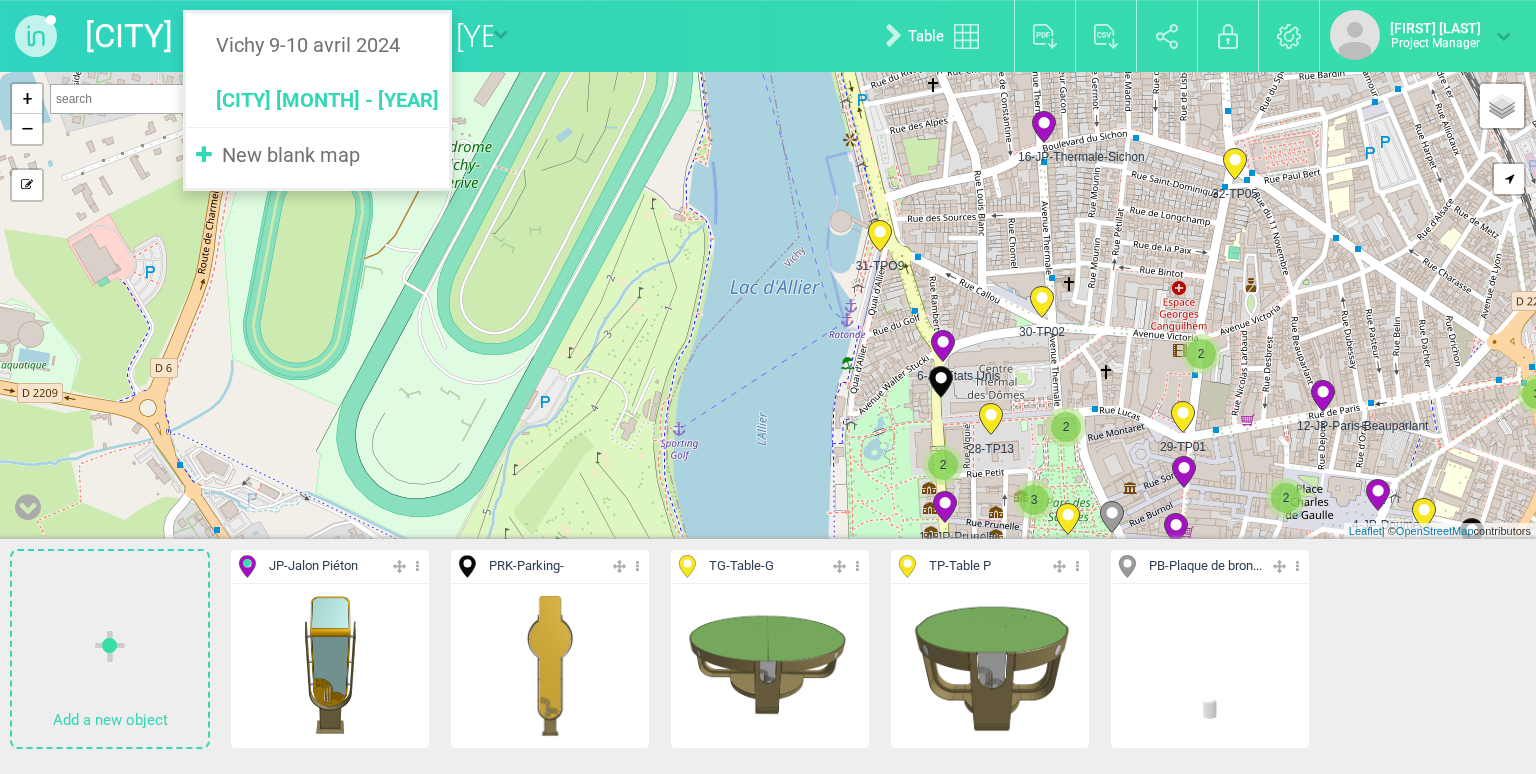 click at bounding box center (500, 33) 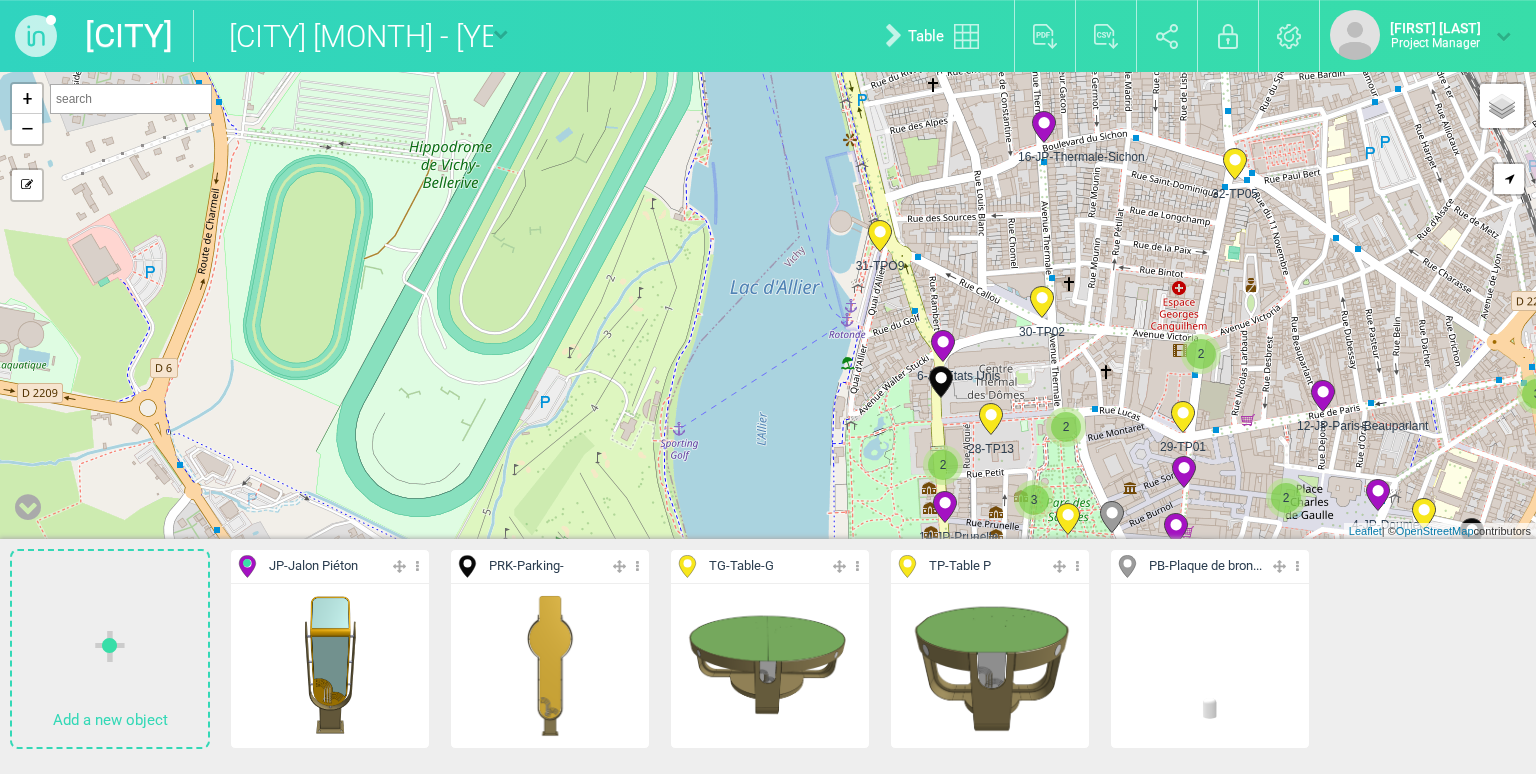 click on "[CITY] [MONTH] - [YEAR]" at bounding box center (343, 36) 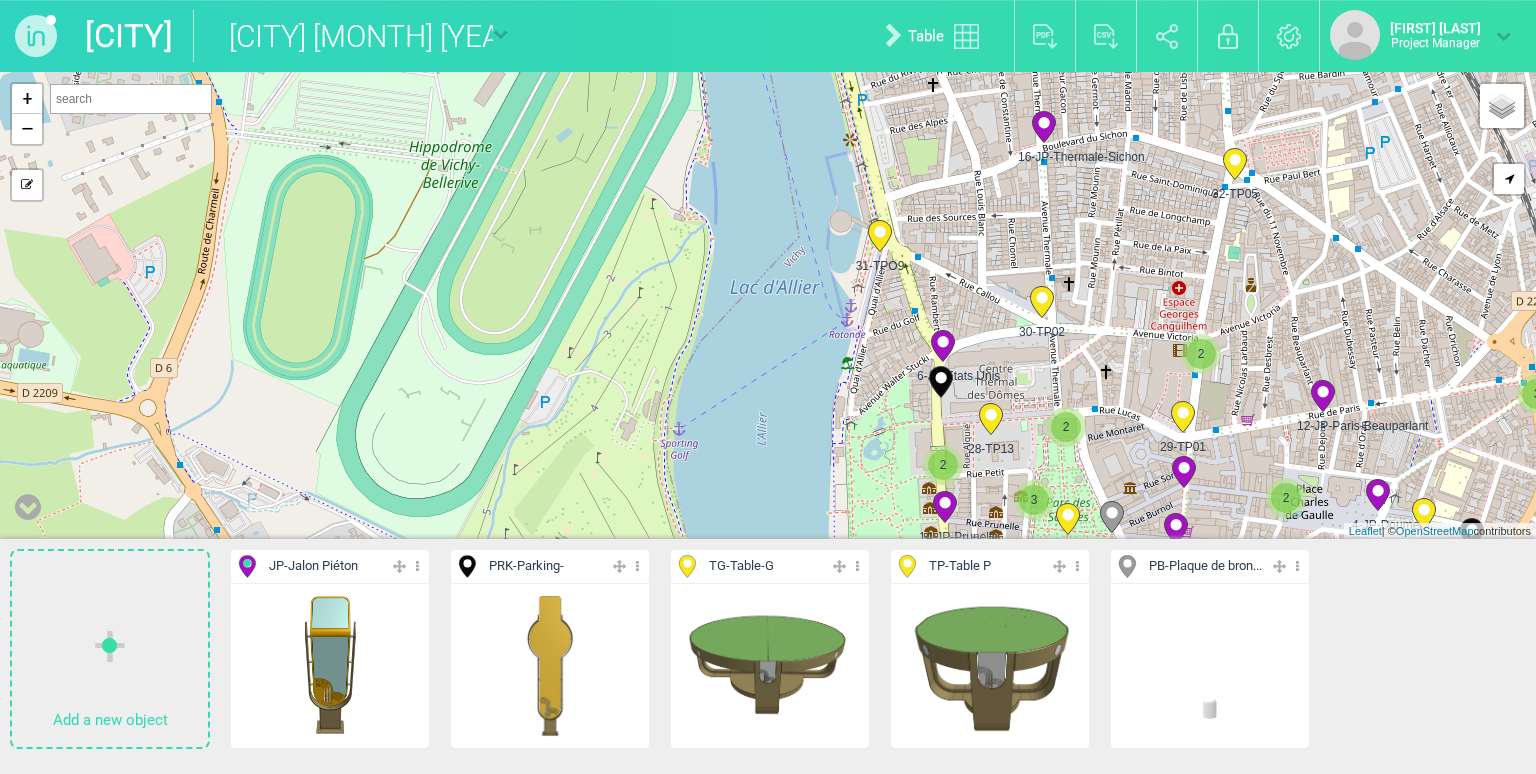 type on "[CITY] [MONTH] [YEAR]" 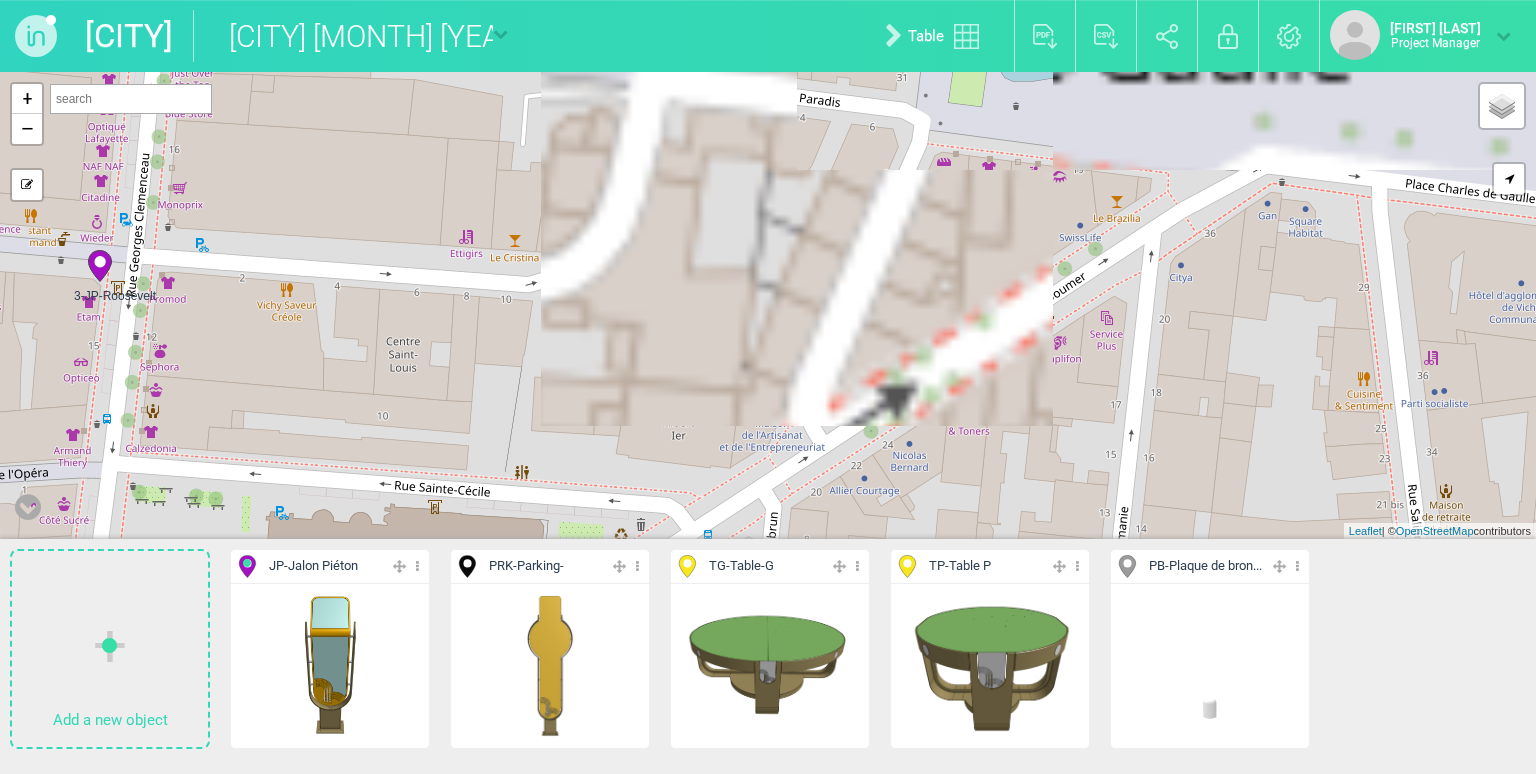 click at bounding box center (1077, 566) 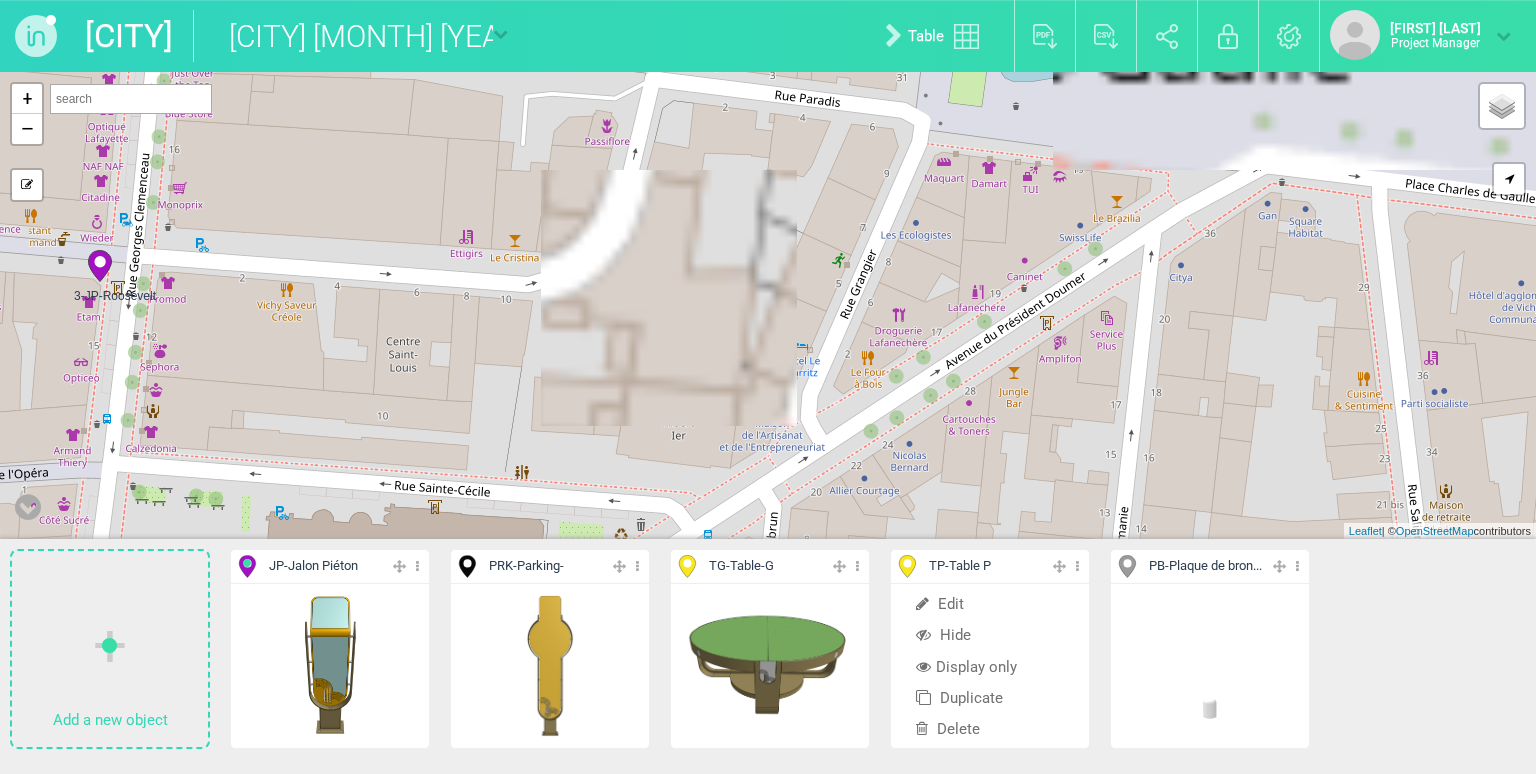 click on "Display only" at bounding box center [990, 667] 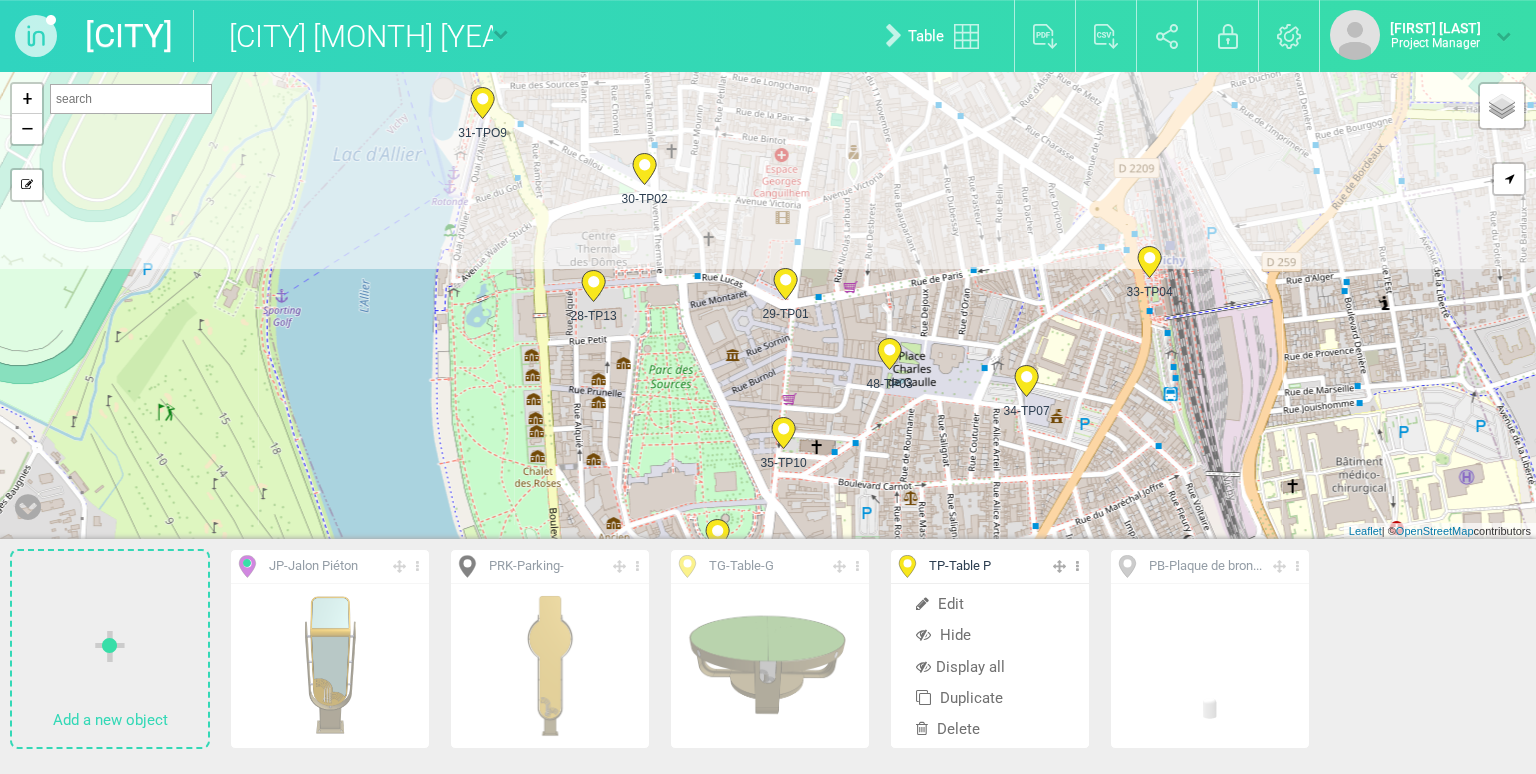 drag, startPoint x: 884, startPoint y: 352, endPoint x: 869, endPoint y: 599, distance: 247.45505 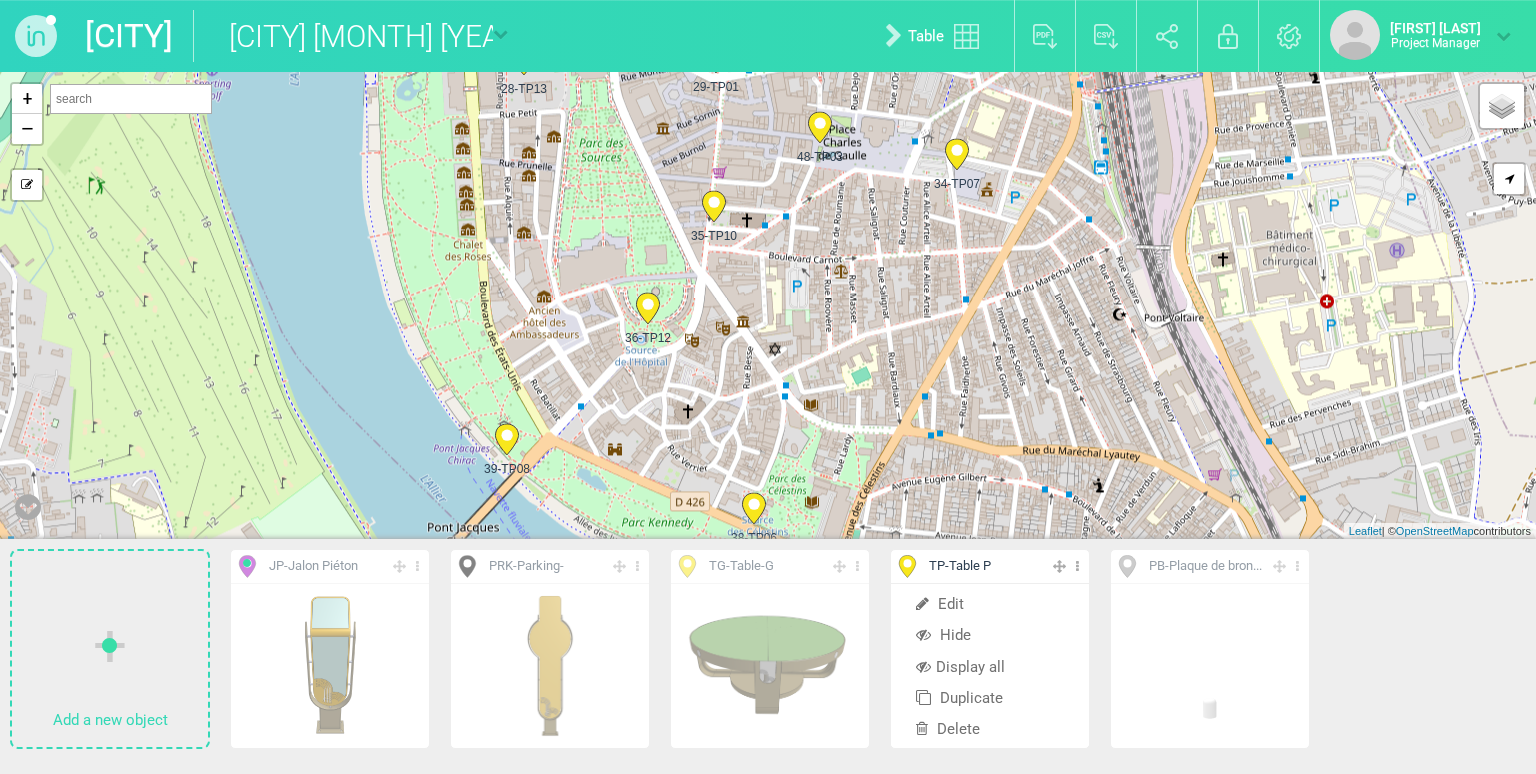 drag, startPoint x: 906, startPoint y: 422, endPoint x: 836, endPoint y: 178, distance: 253.84247 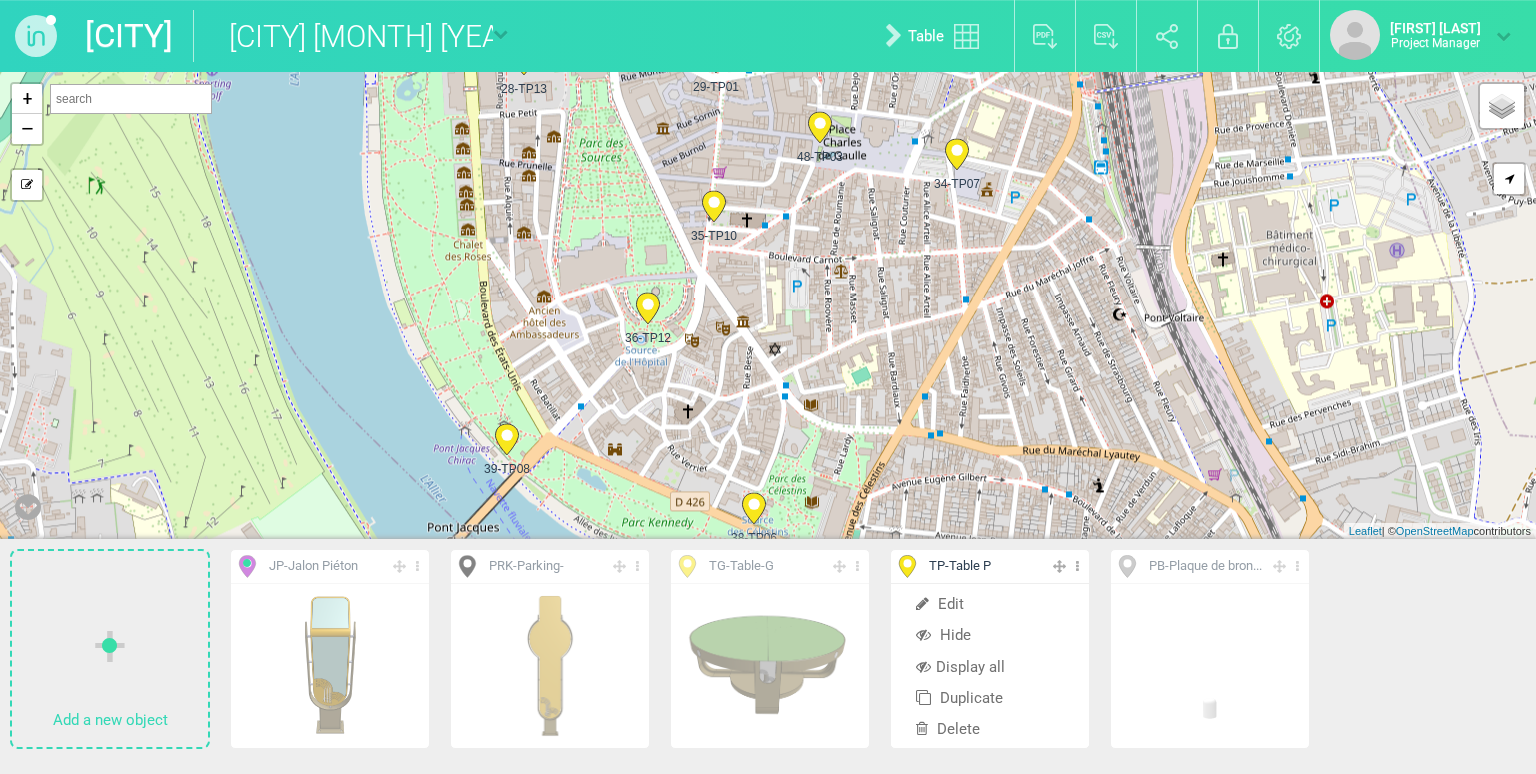 click on "36-TP12
33-TP04
32-TP05
38-TP06
39-TP08 31-TPO9 +" at bounding box center [768, 305] 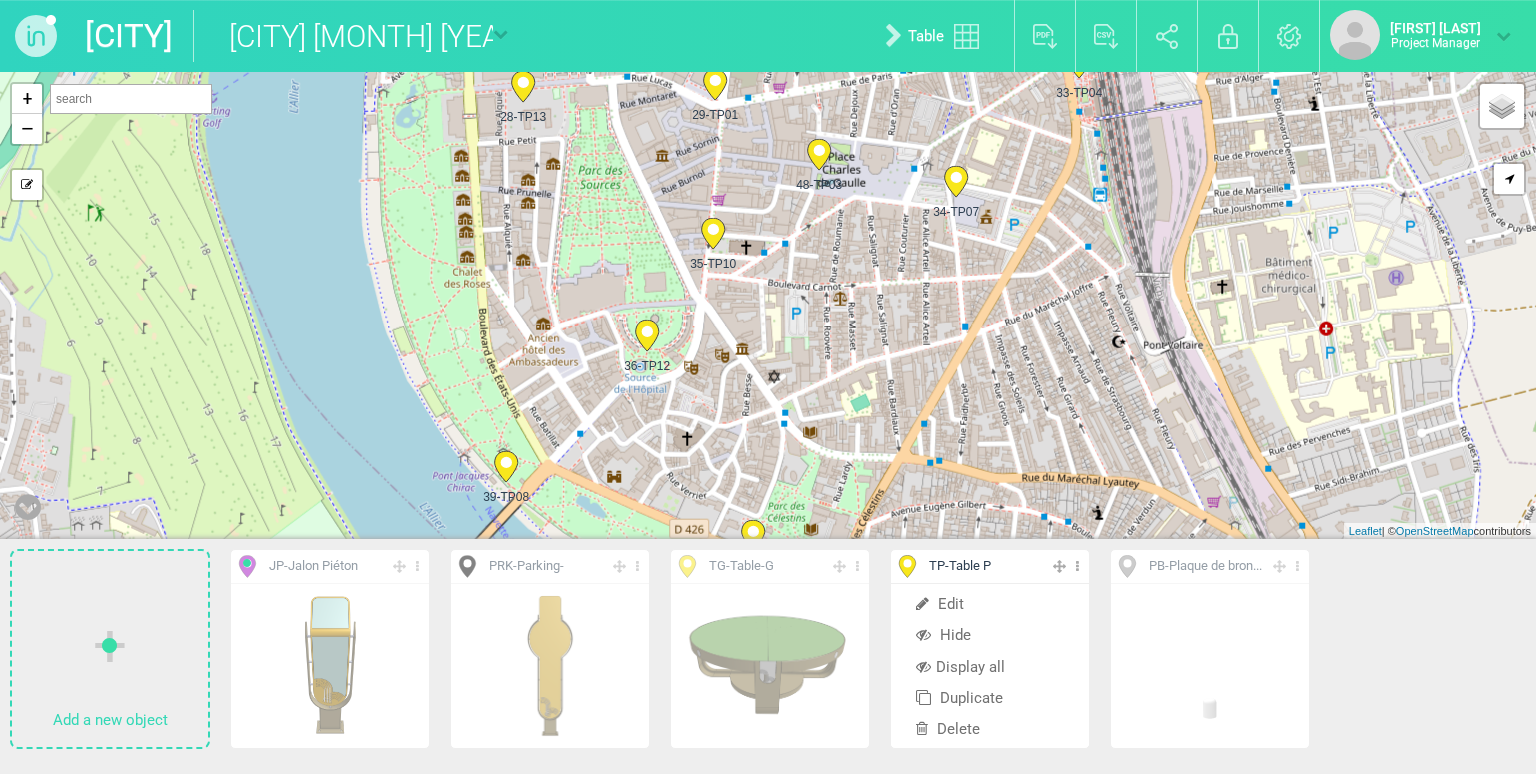 drag, startPoint x: 818, startPoint y: 114, endPoint x: 817, endPoint y: 146, distance: 32.01562 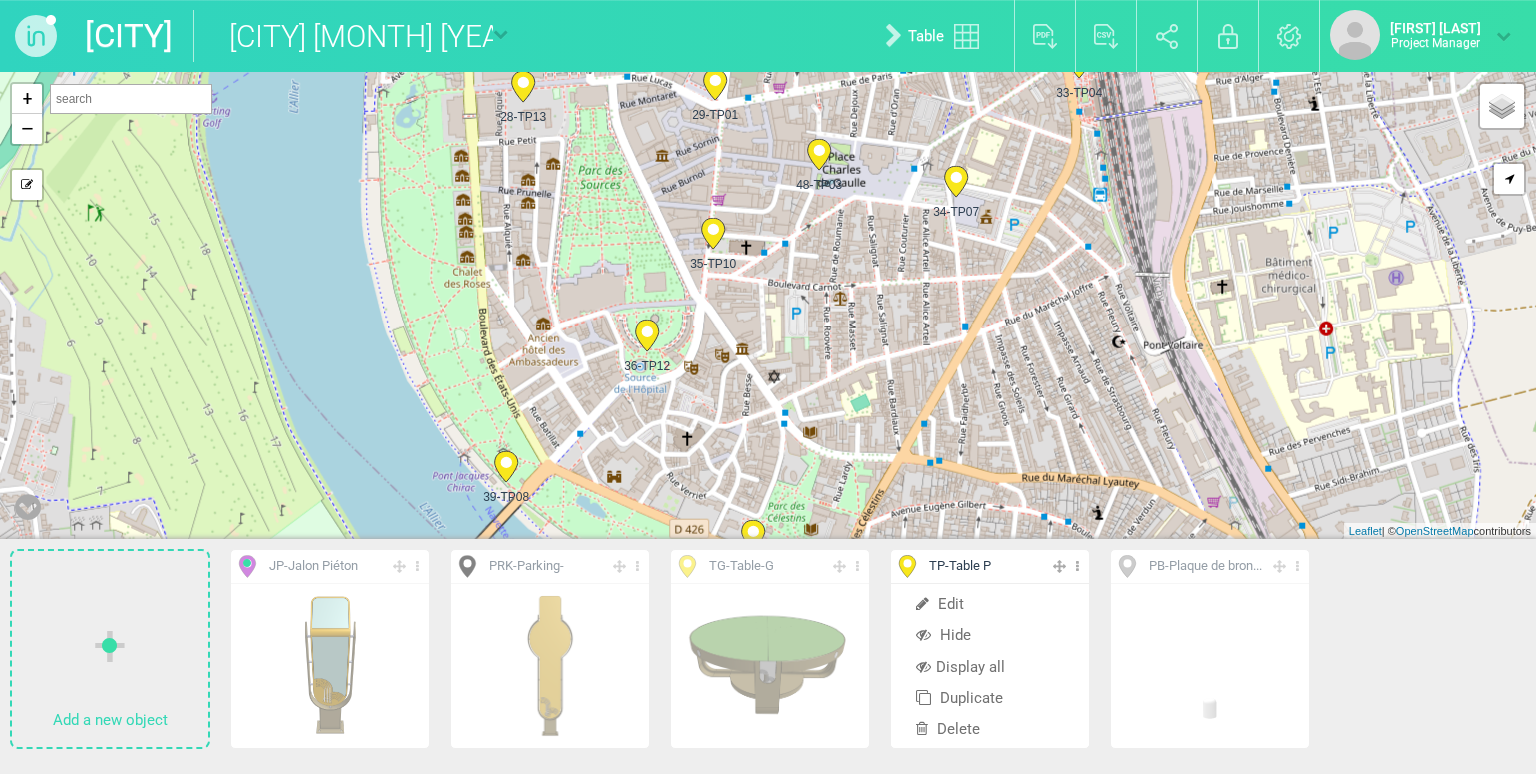click 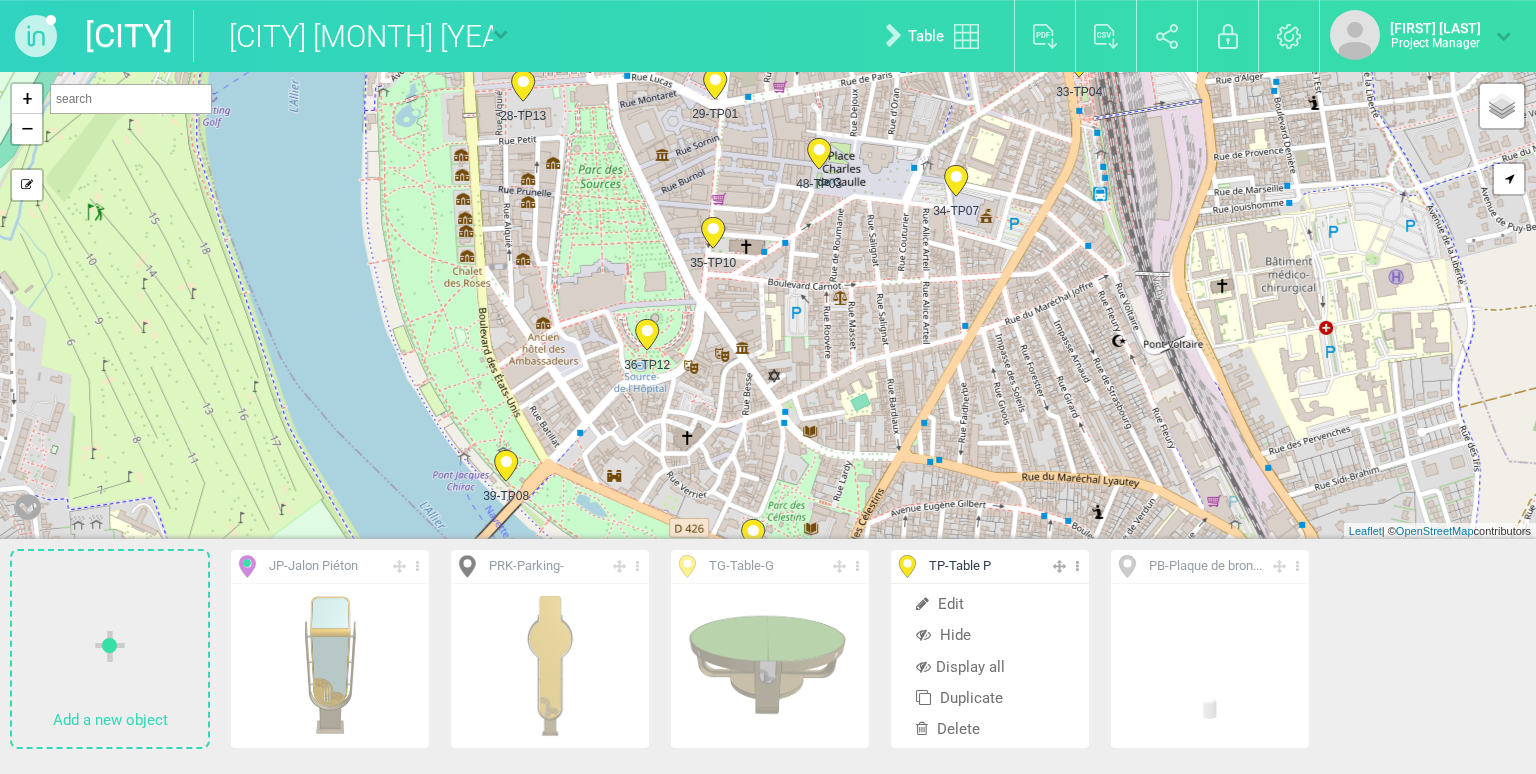 click 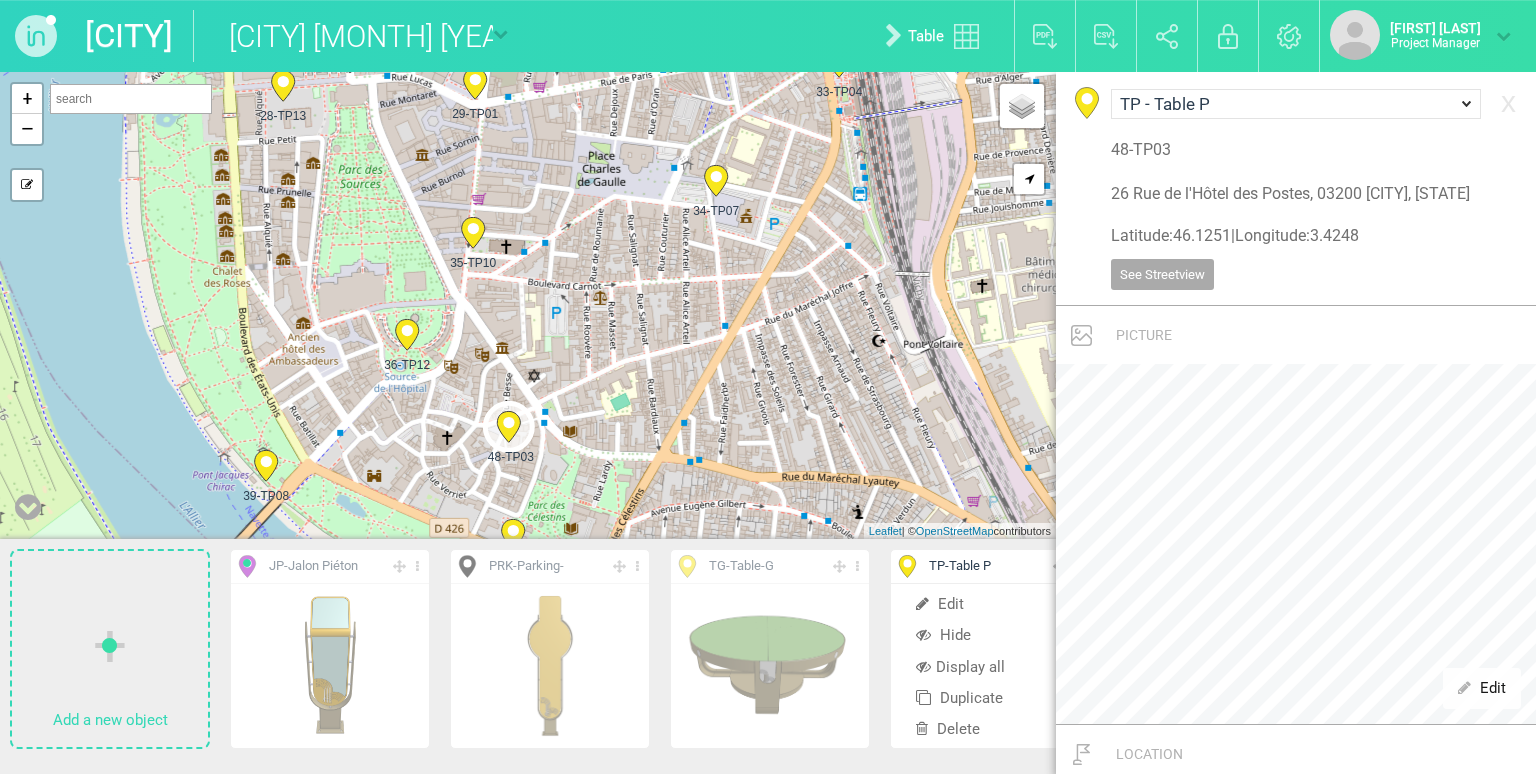 drag, startPoint x: 577, startPoint y: 148, endPoint x: 506, endPoint y: 425, distance: 285.95453 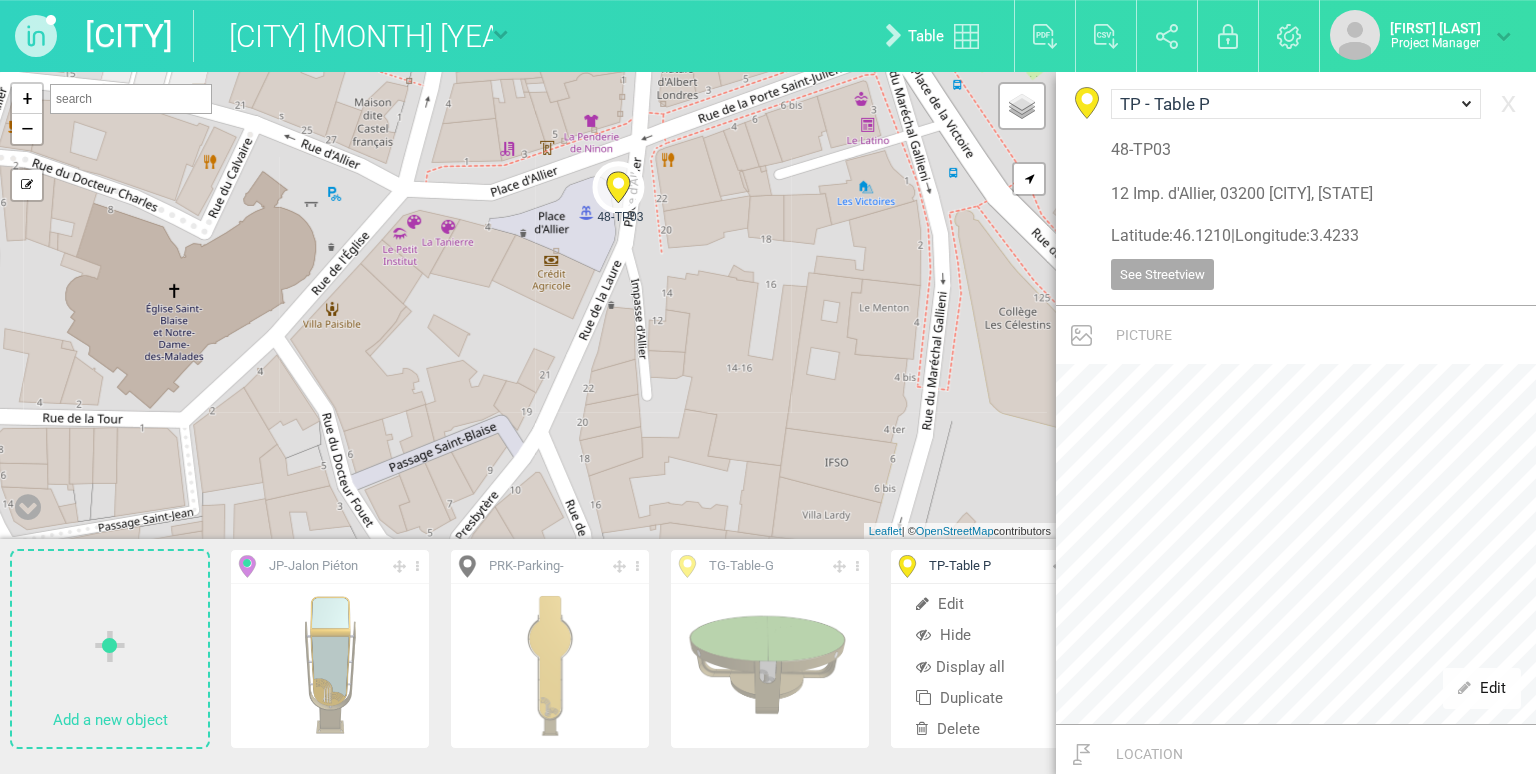 drag, startPoint x: 668, startPoint y: 297, endPoint x: 611, endPoint y: 172, distance: 137.38268 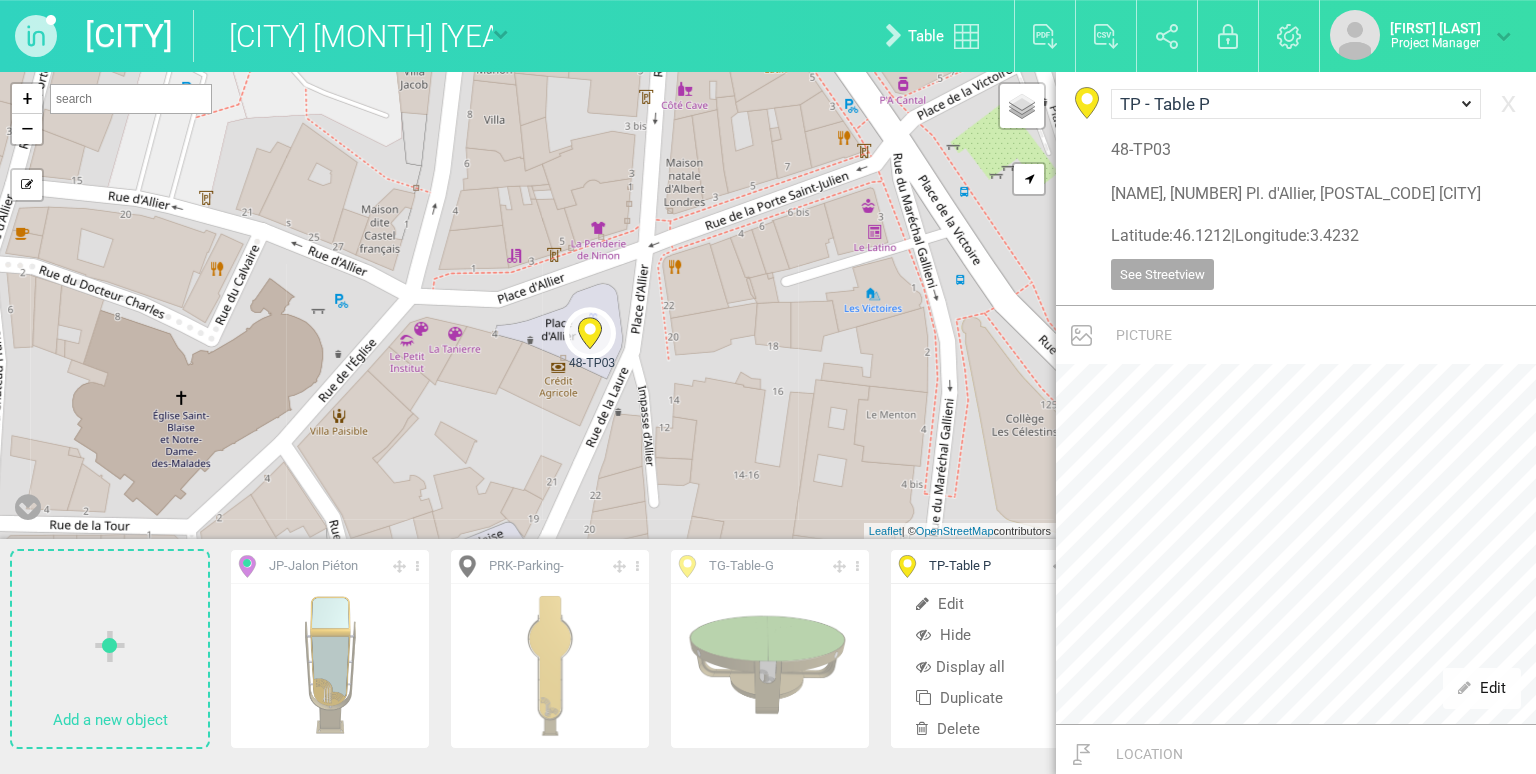 drag, startPoint x: 624, startPoint y: 296, endPoint x: 586, endPoint y: 335, distance: 54.451813 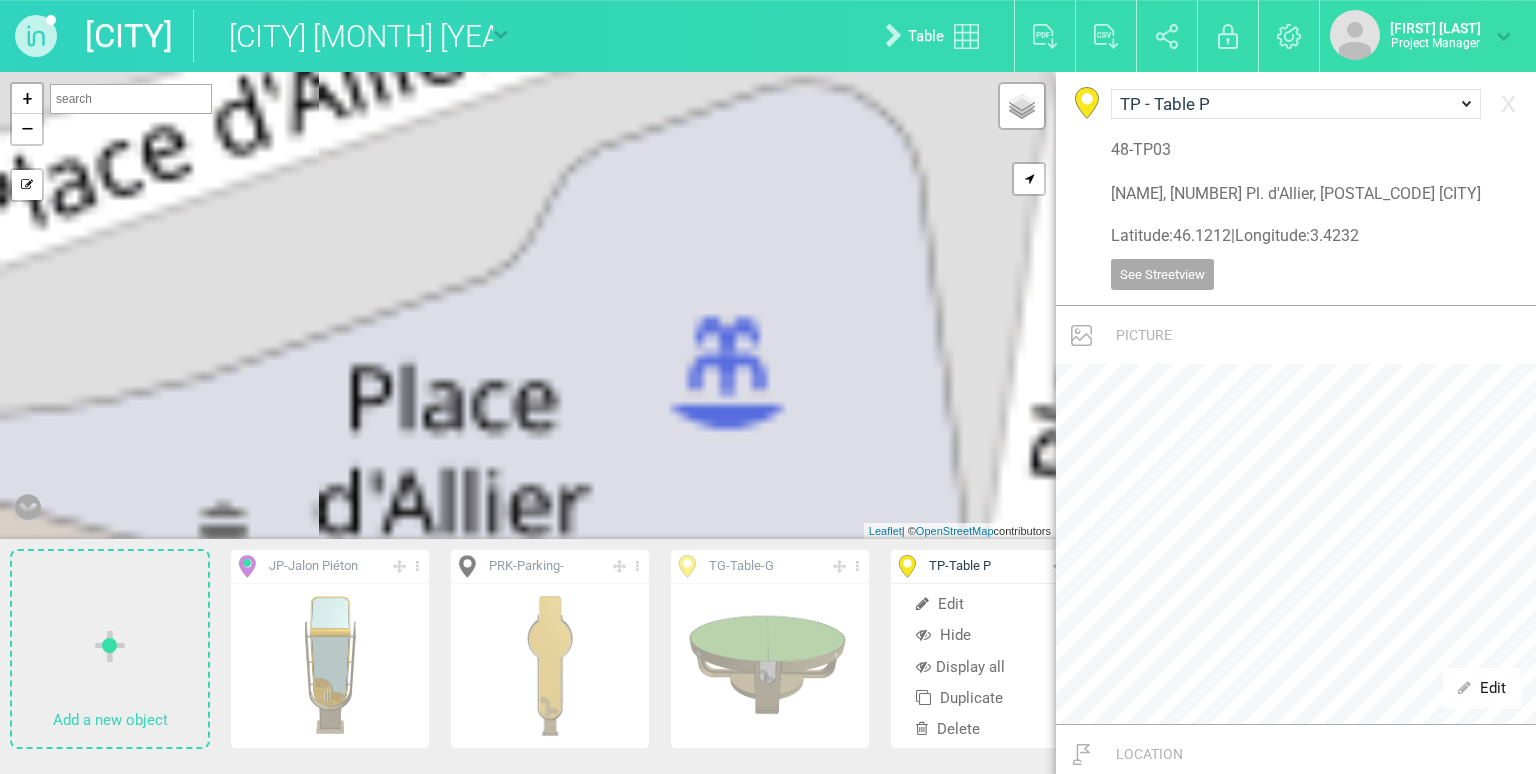 type on "8 Pl. d'Allier, 03200 [CITY], [STATE]" 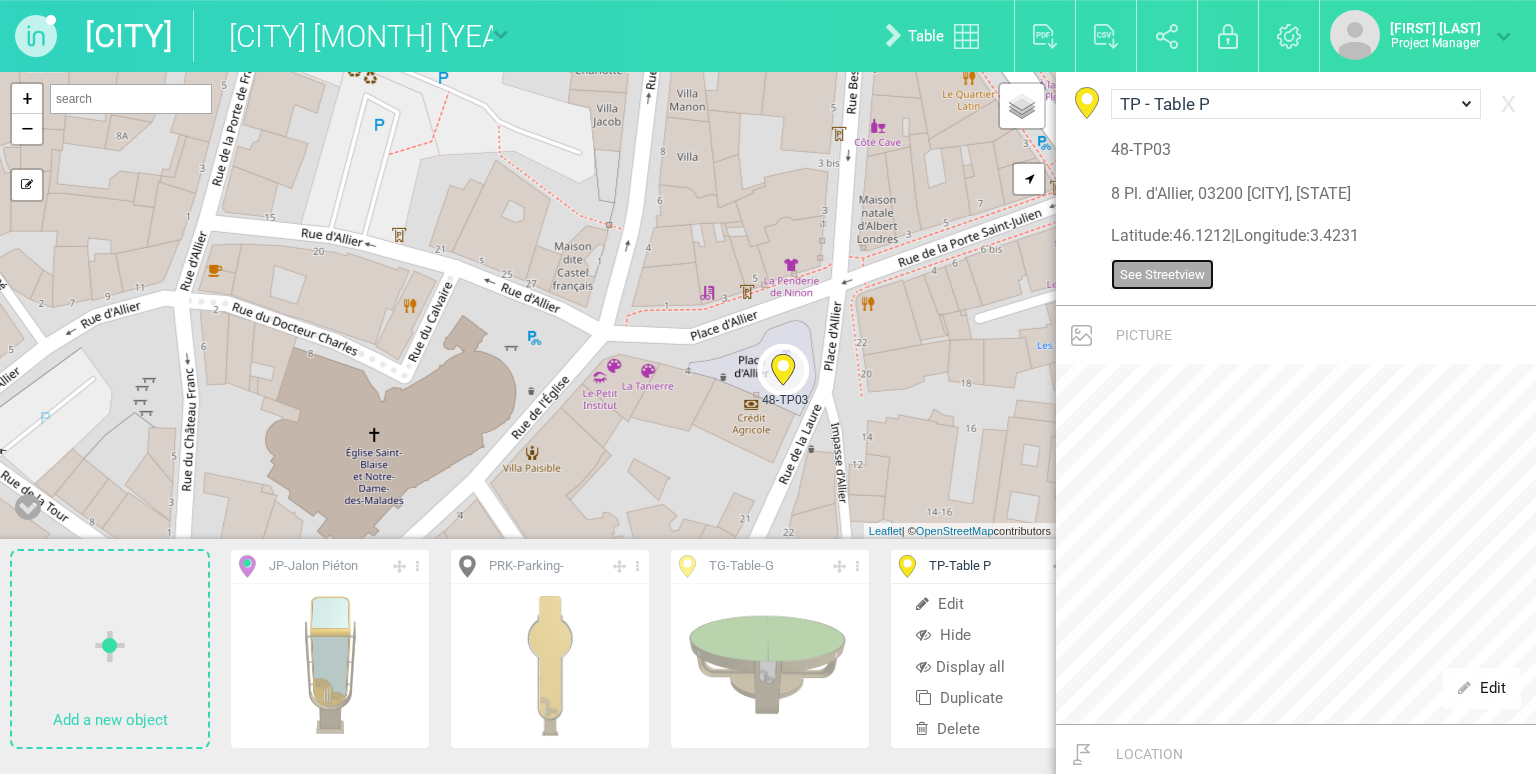 click on "See Streetview" at bounding box center [1162, 275] 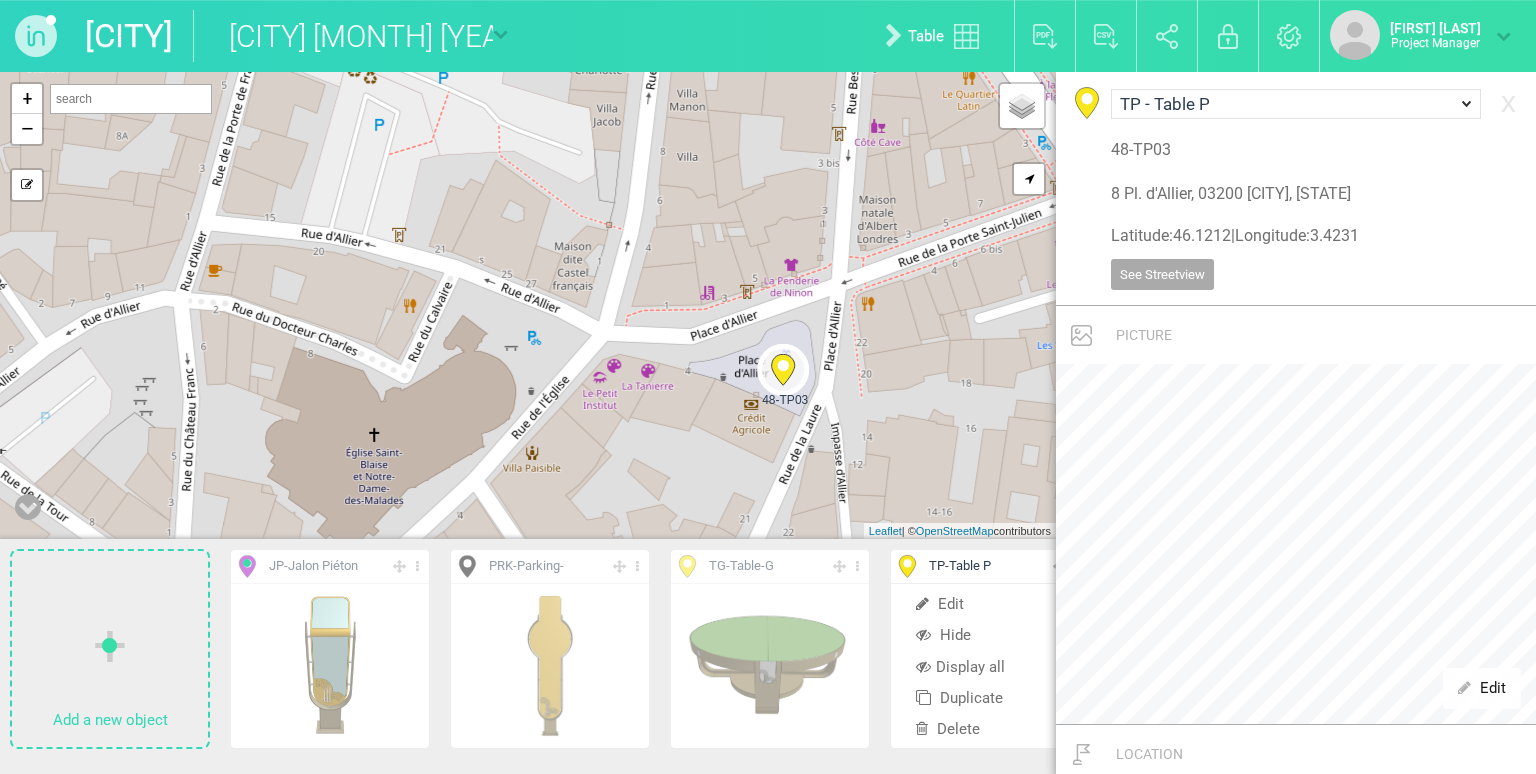 click on "[ID]
[ID] + − Mode dessin  Google Maps Roads  Google Maps Terrain  Google Maps Satellite  Google Maps Hydrid  OpenStreetMap  OpenStreetMap Black & White  Fond blanc  Orthophoto (Belgium)  PICC (Belgium)  Cadastral plot map (Belgium)  NATURA2000 (Belgium) Centrer sur ma position Leaflet  | ©  OpenStreetMap  contributors X" at bounding box center (528, 305) 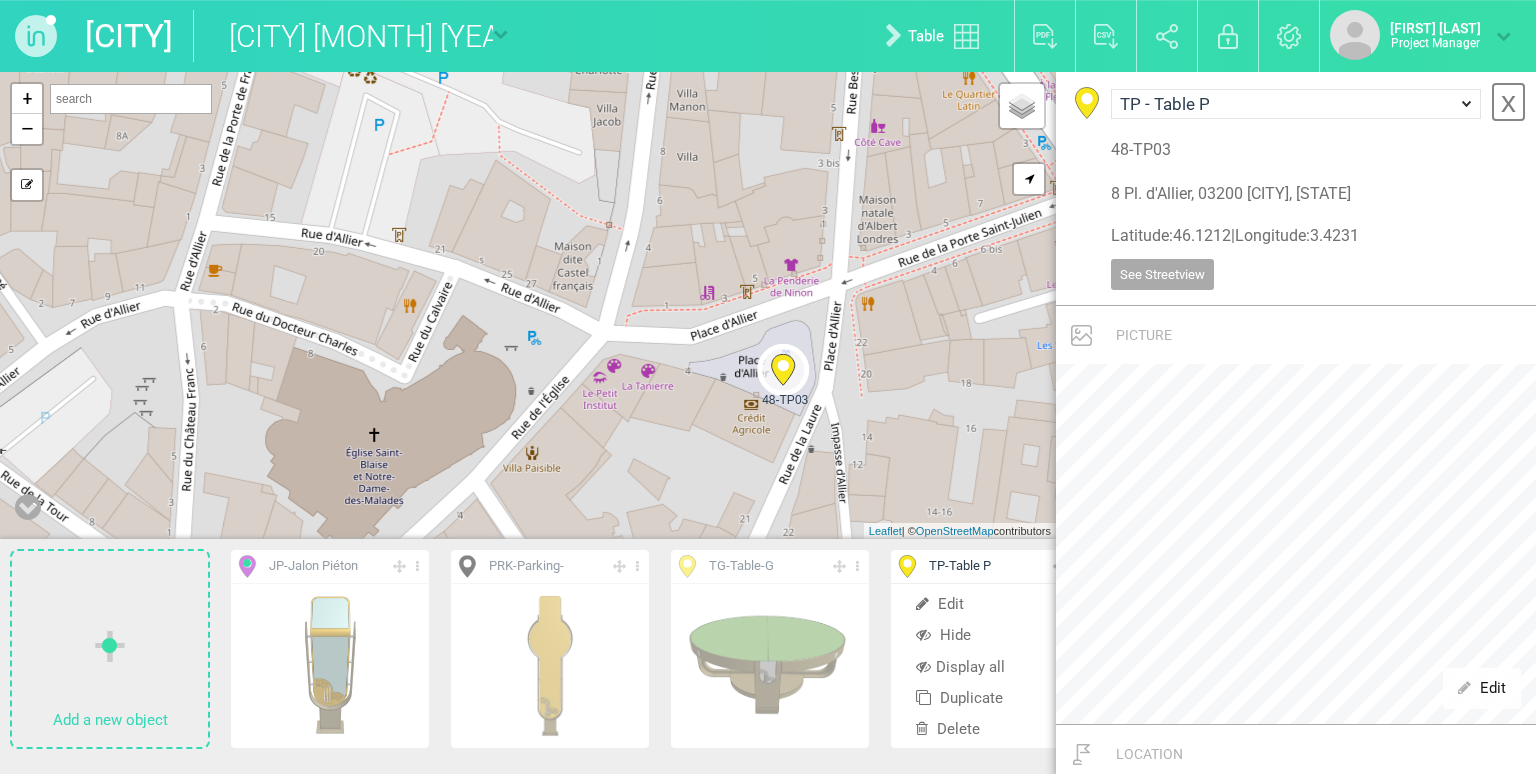 click on "x" at bounding box center (1508, 102) 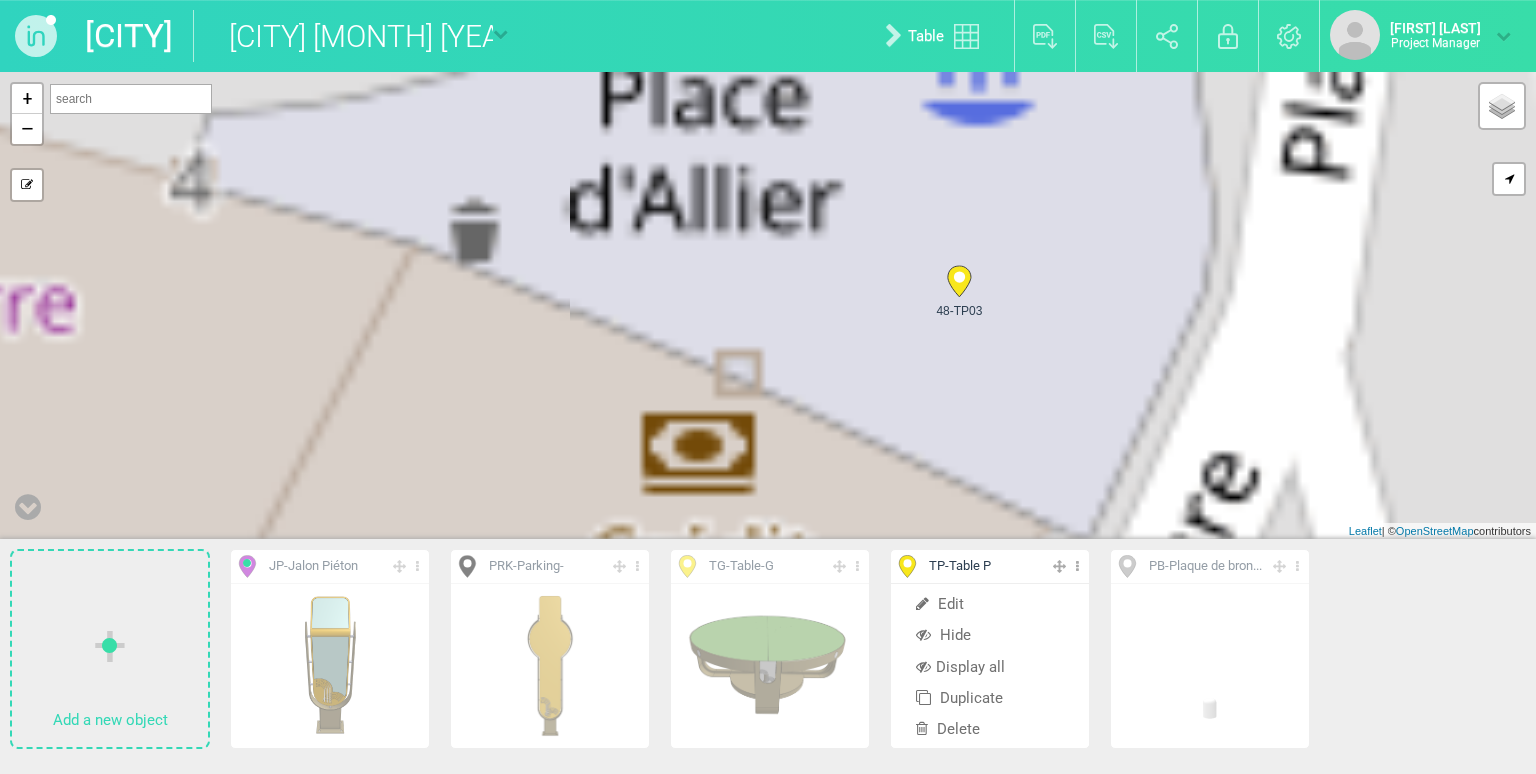 drag, startPoint x: 938, startPoint y: 274, endPoint x: 1052, endPoint y: 433, distance: 195.64508 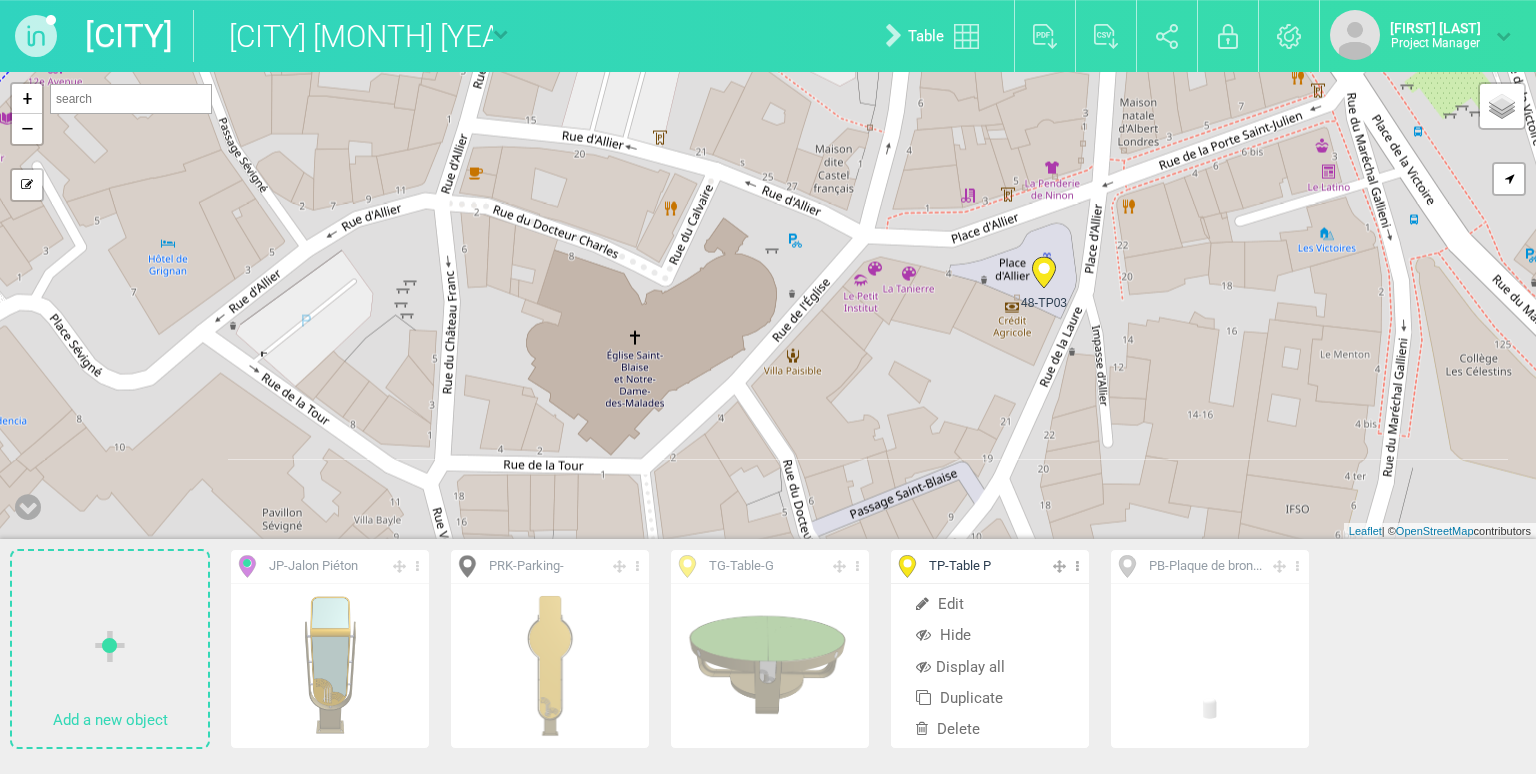 drag, startPoint x: 1114, startPoint y: 330, endPoint x: 1099, endPoint y: 287, distance: 45.54119 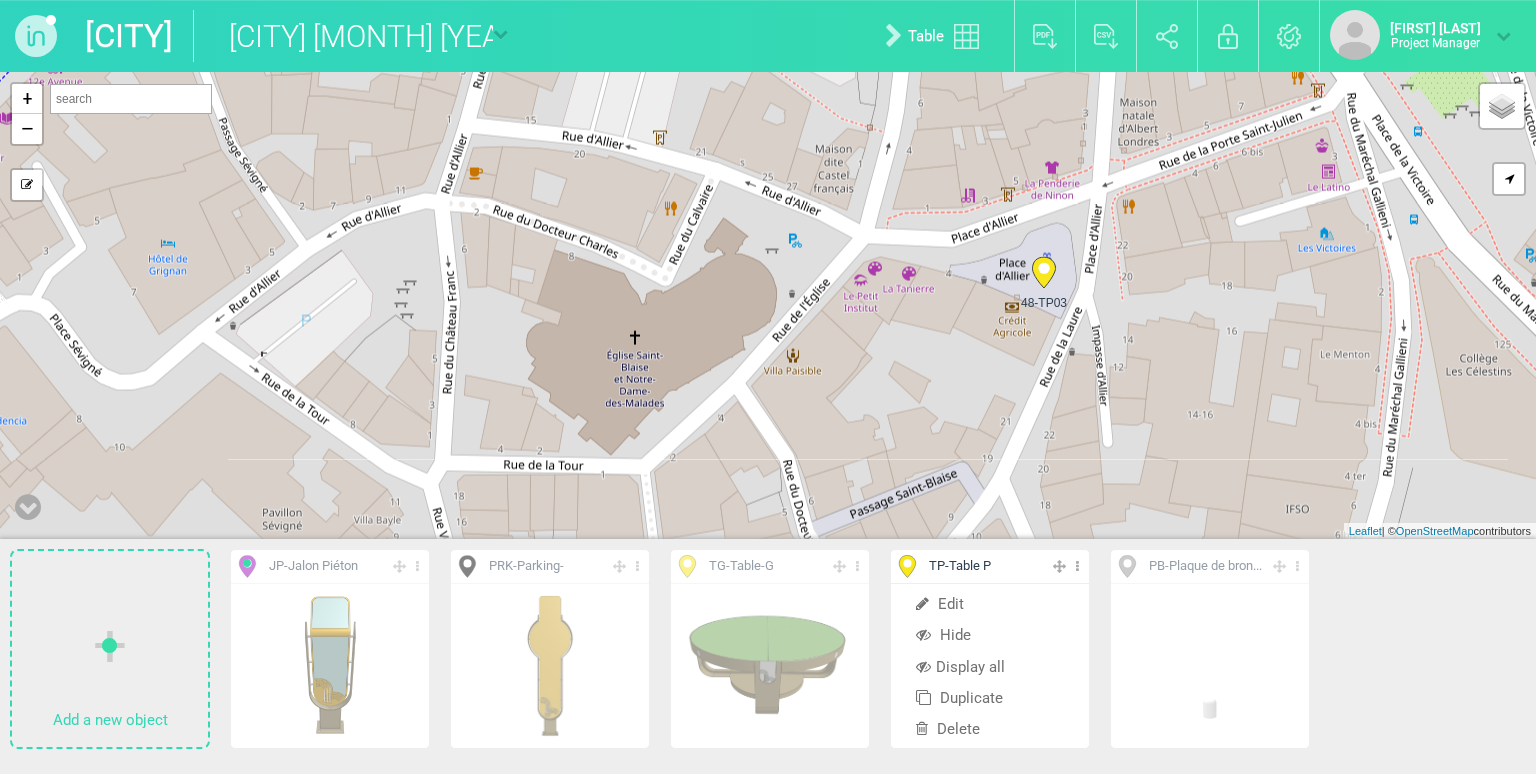 click on "48-TP03
39-TP08
36-TP12 + − Mode dessin  Google Maps Roads  Google Maps Terrain  Google Maps Satellite  Google Maps Hydrid  OpenStreetMap  OpenStreetMap Black & White  Fond blanc  Orthophoto (Belgium)  PICC (Belgium)  Cadastral plot map (Belgium)  NATURA2000 (Belgium) Centrer sur ma position Leaflet  | ©  OpenStreetMap  contributors X" at bounding box center (768, 305) 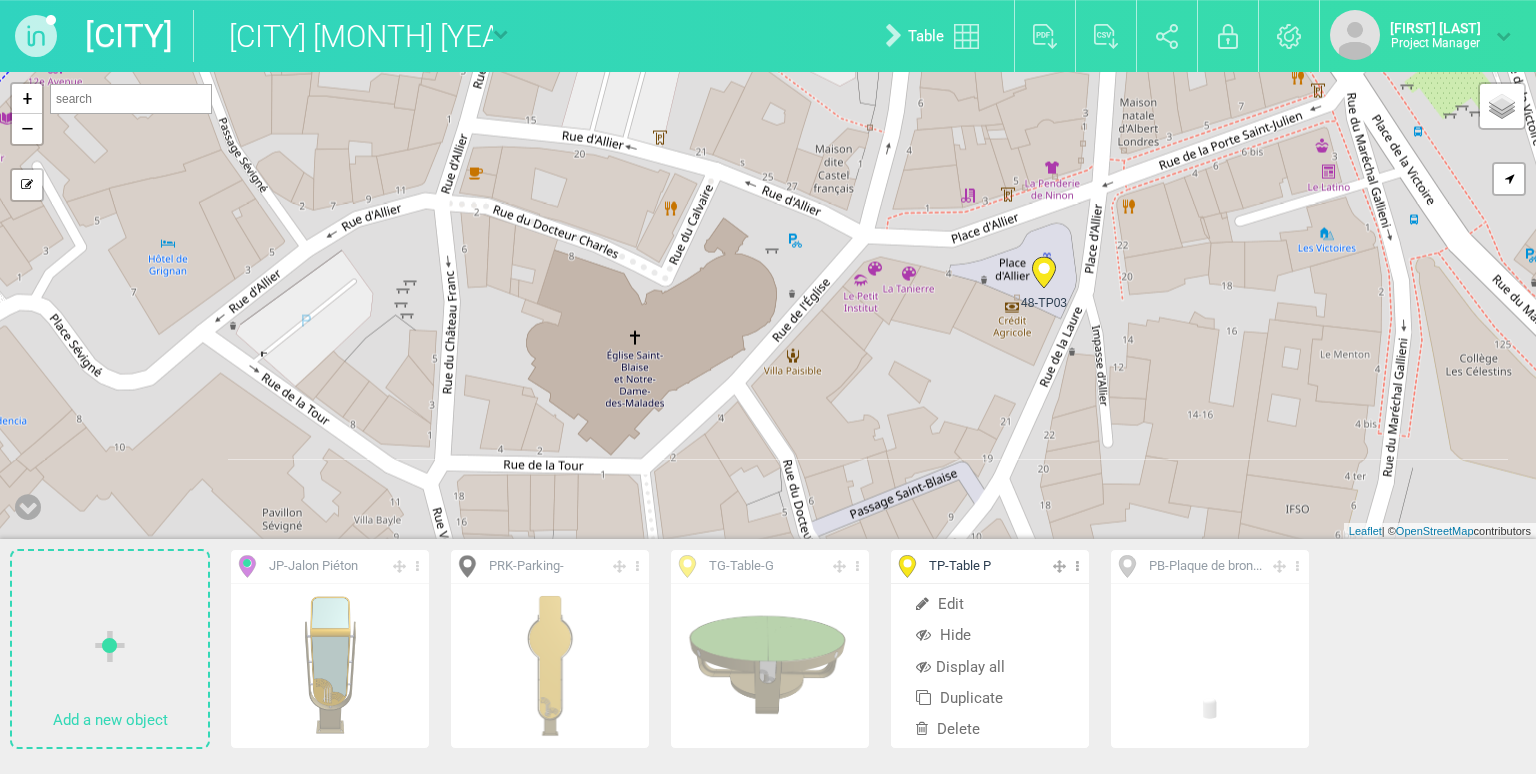 drag, startPoint x: 1046, startPoint y: 274, endPoint x: 1032, endPoint y: 258, distance: 21.260292 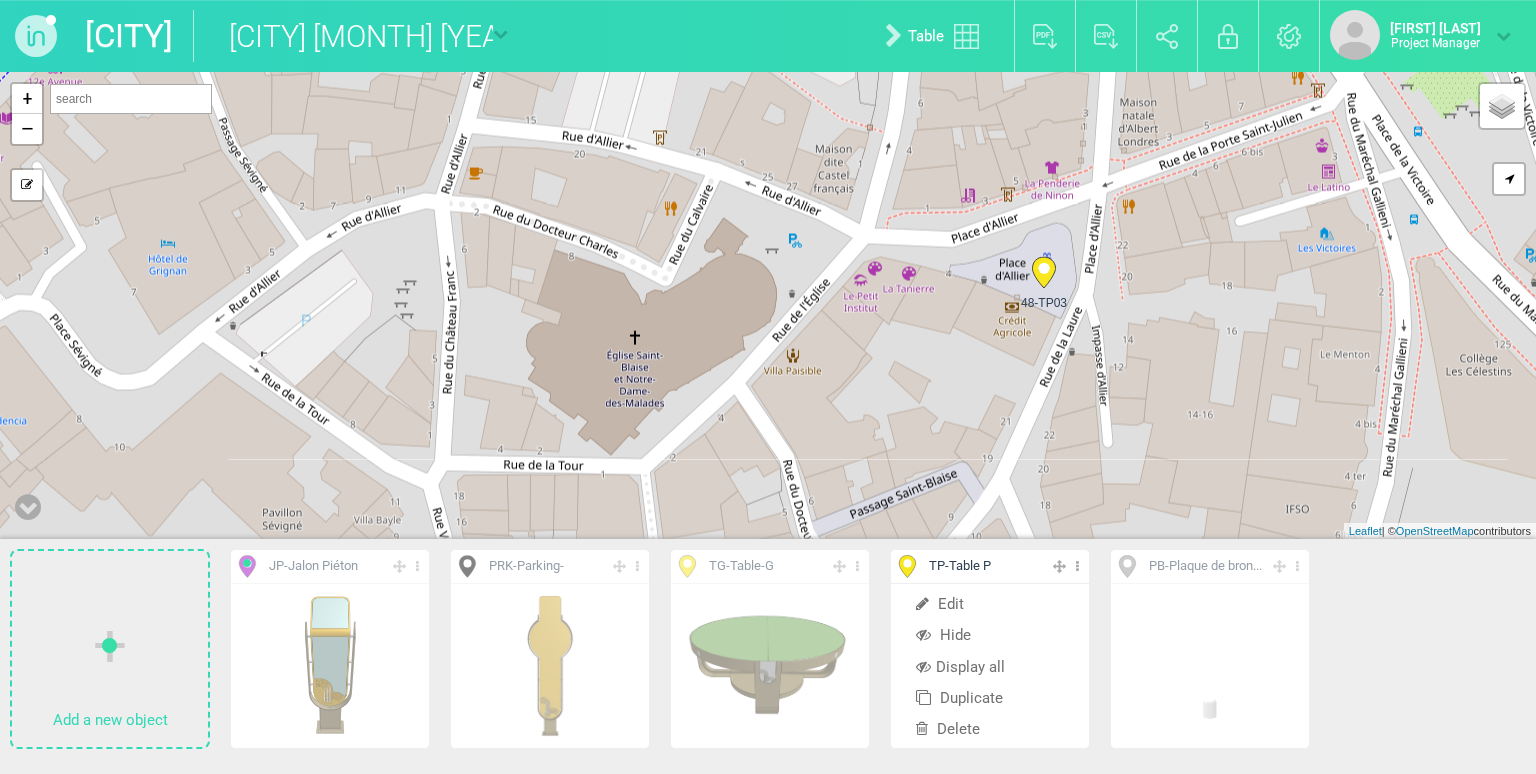 click 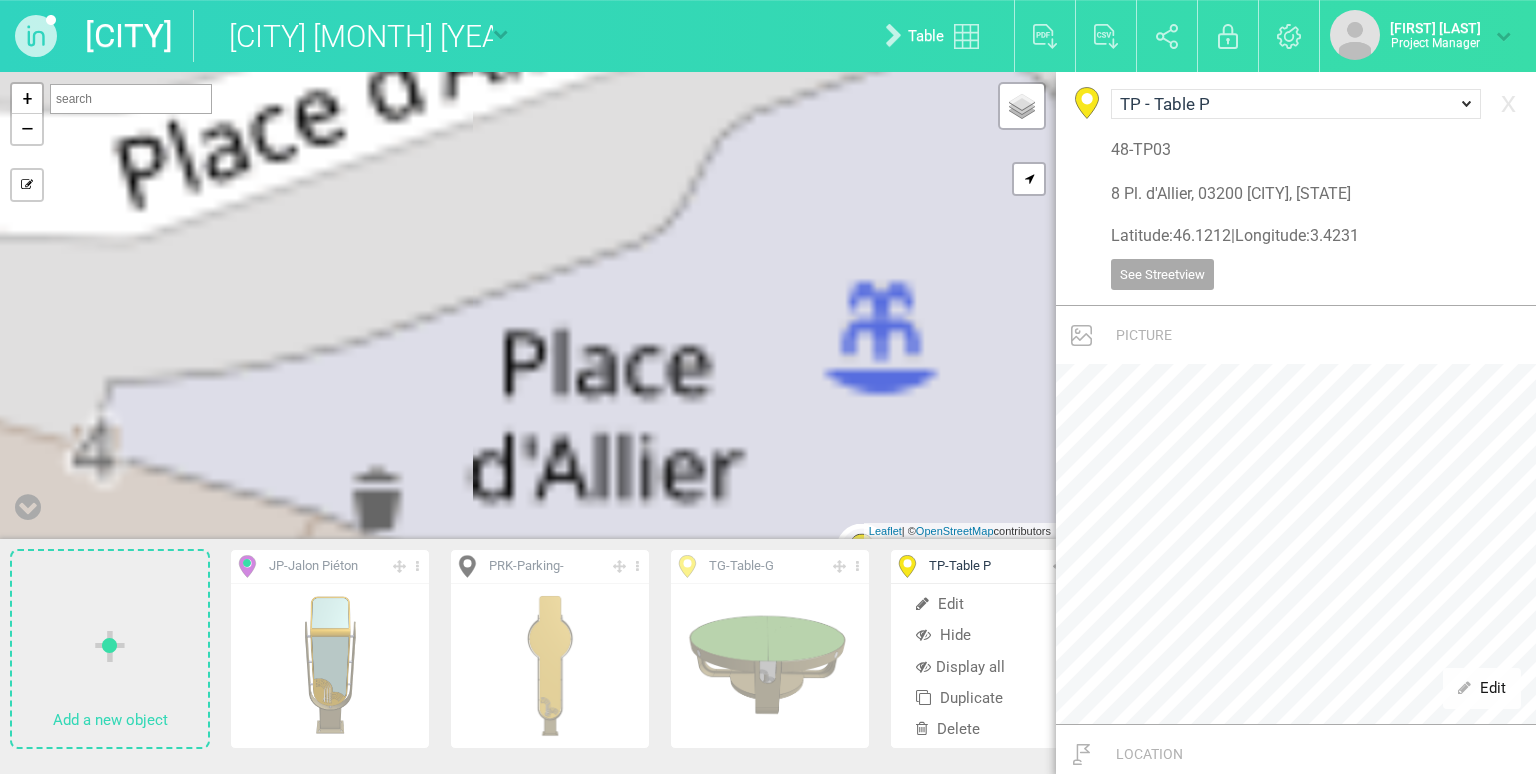 click at bounding box center [28, 507] 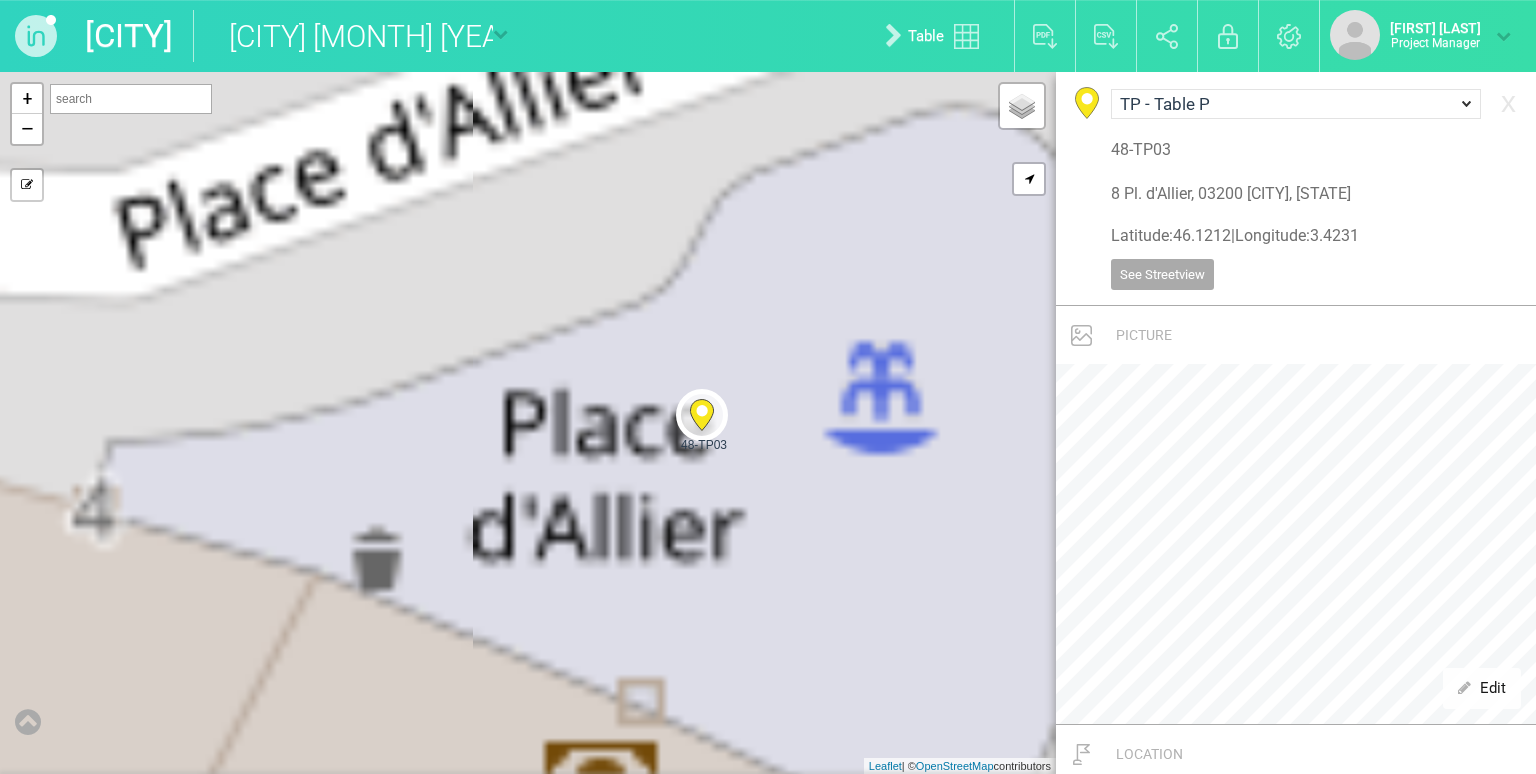 drag, startPoint x: 868, startPoint y: 619, endPoint x: 706, endPoint y: 418, distance: 258.15692 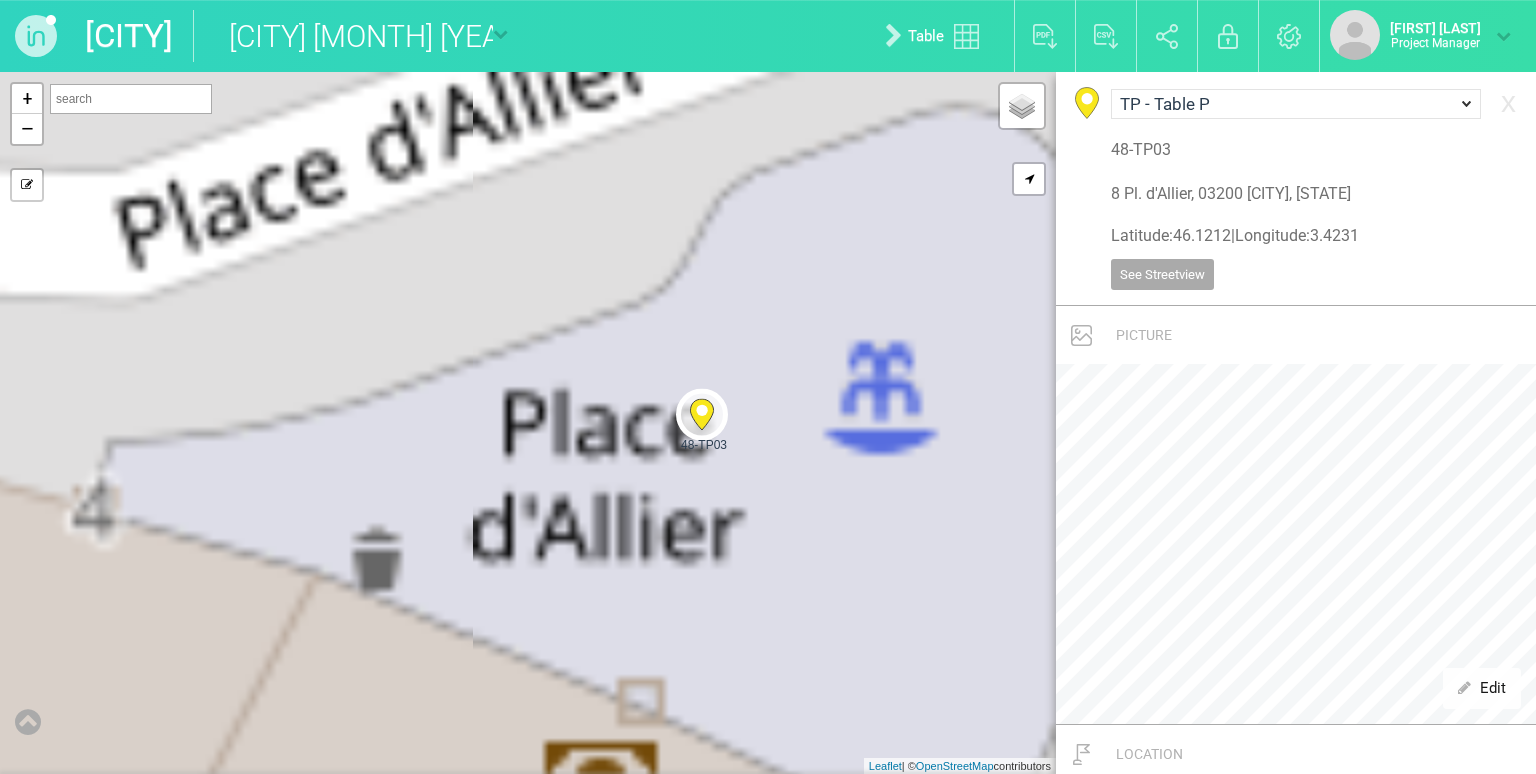 type on "[NAME], [NUMBER] Pl. d'Allier, [POSTAL_CODE] [CITY], France" 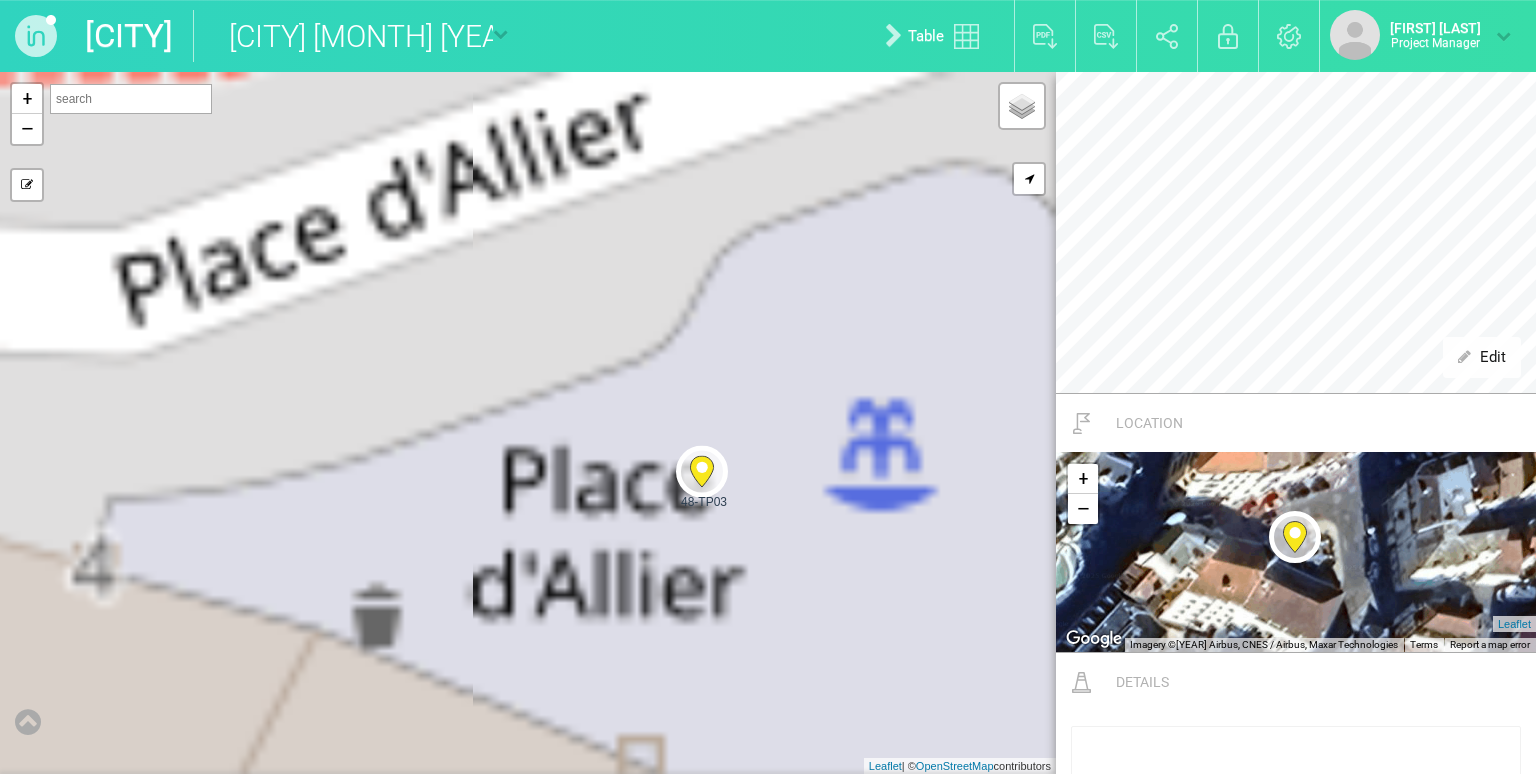 scroll, scrollTop: 0, scrollLeft: 0, axis: both 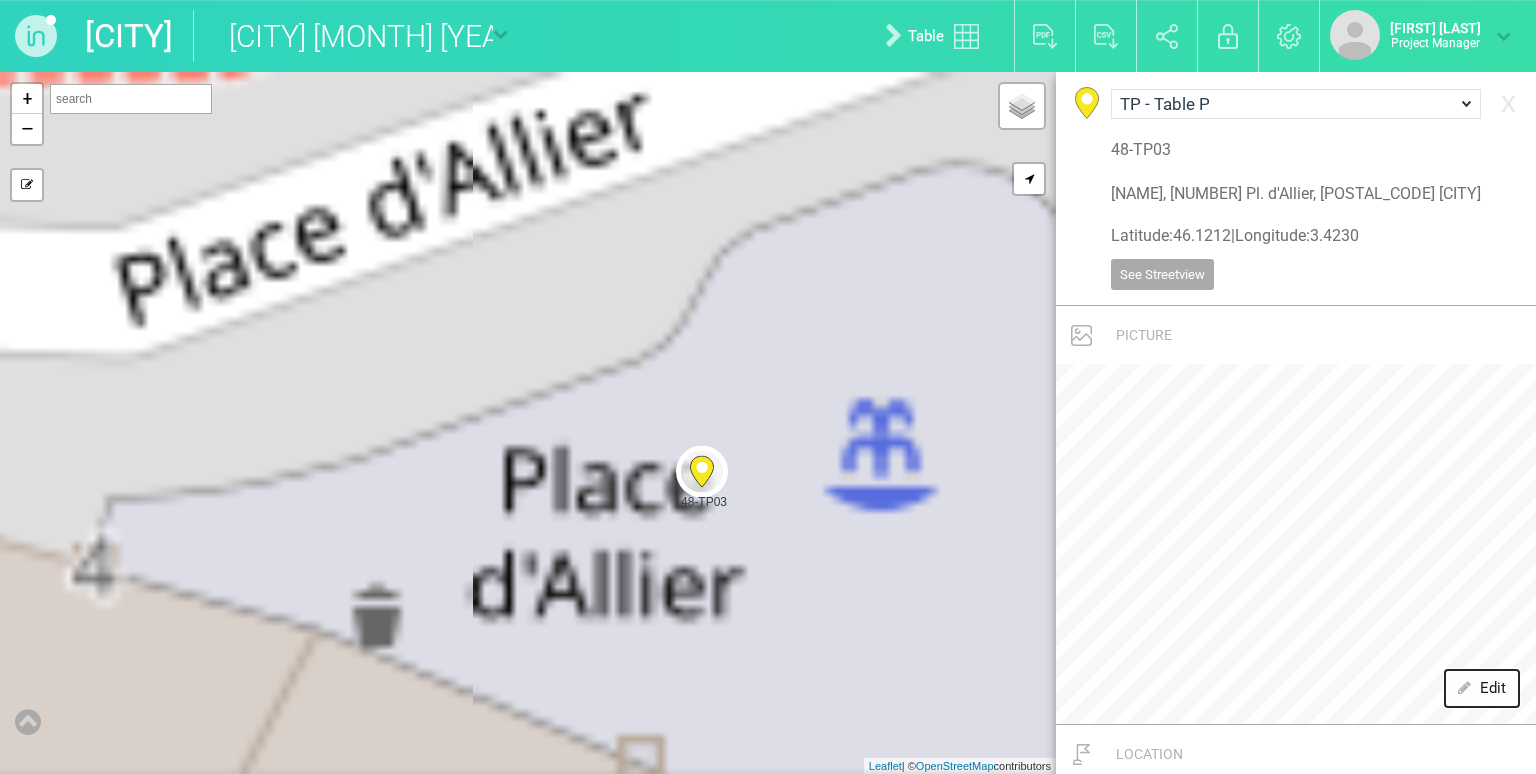 click on "Edit" at bounding box center (1482, 688) 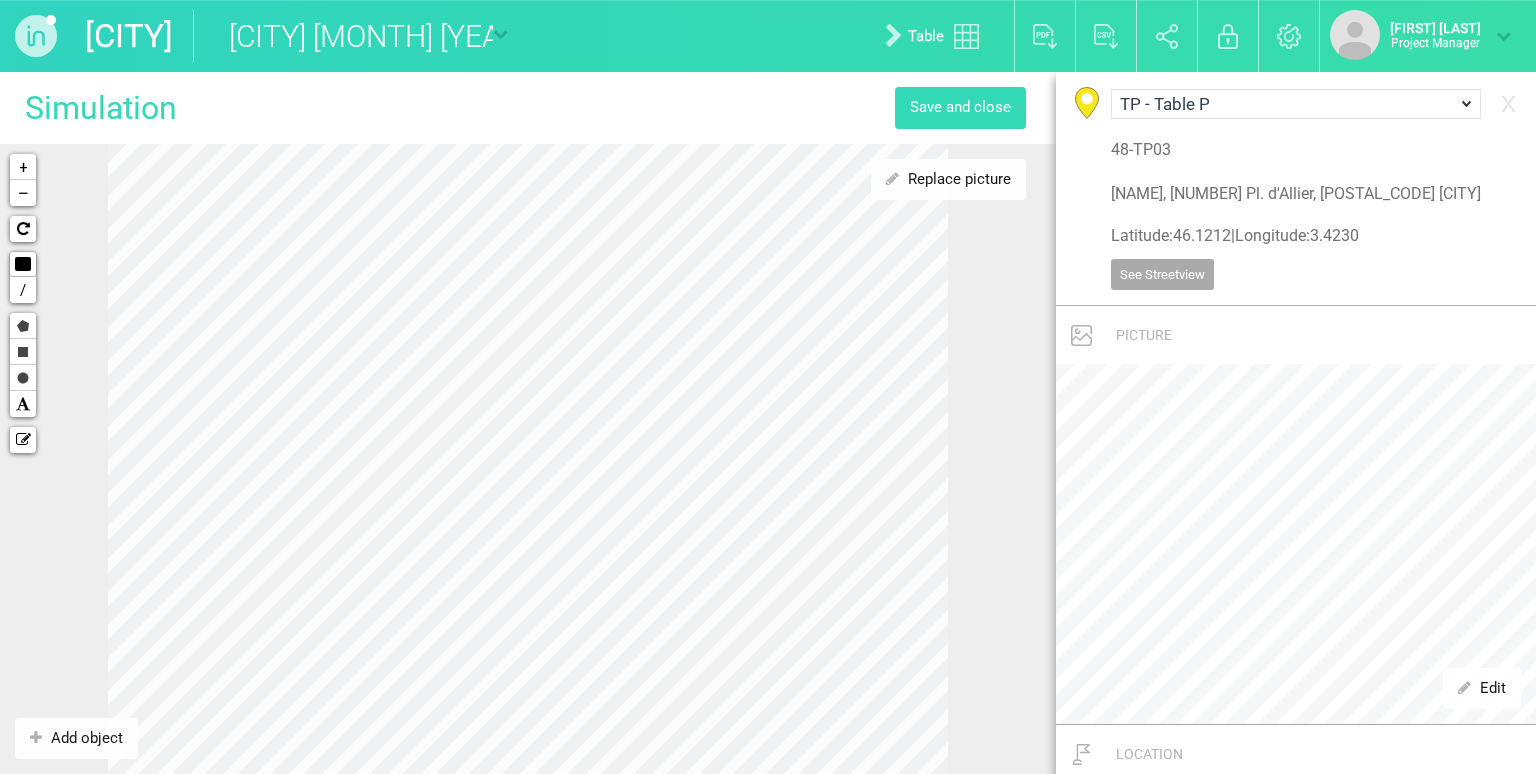 click on "Replace picture" at bounding box center (948, 179) 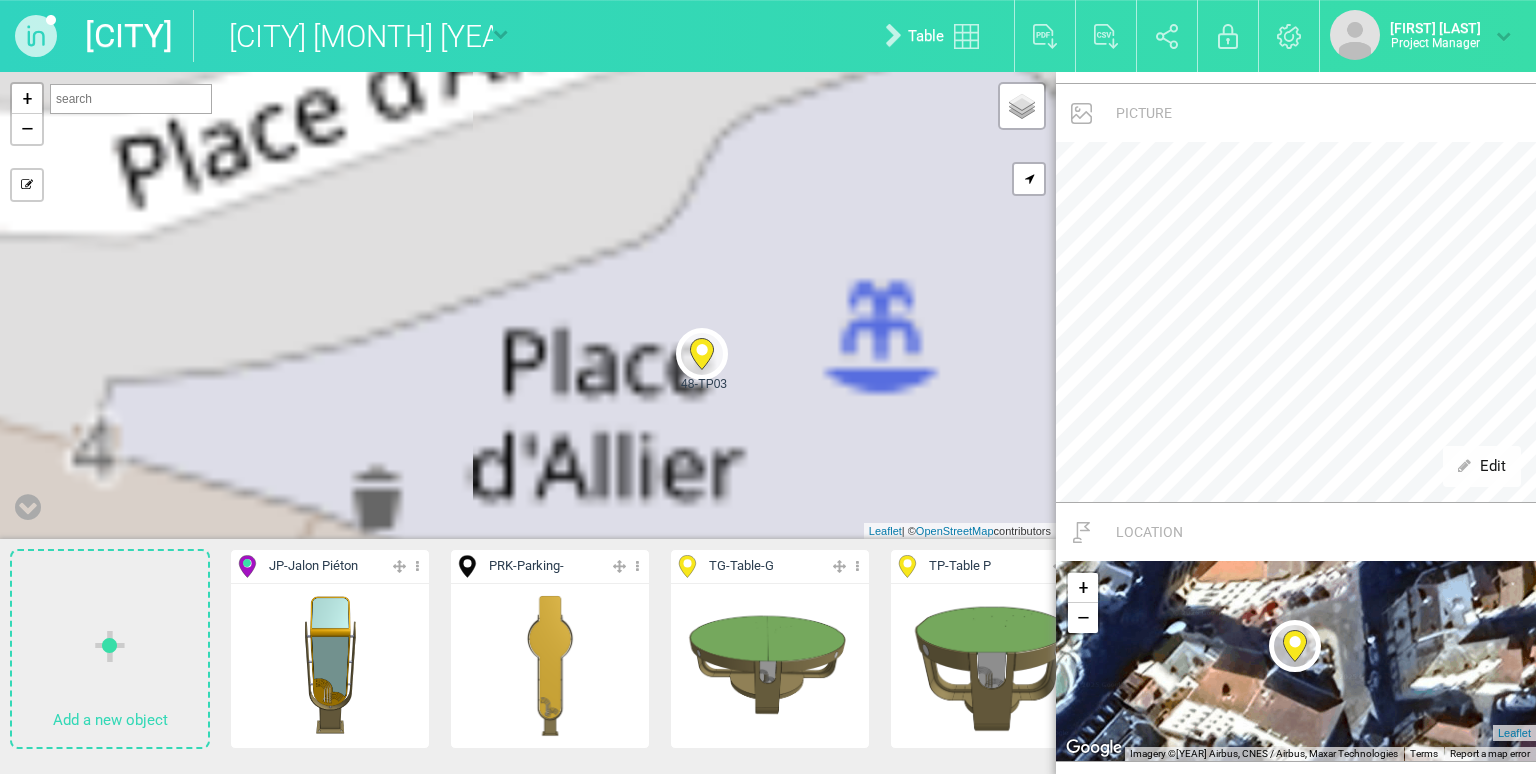 scroll, scrollTop: 331, scrollLeft: 0, axis: vertical 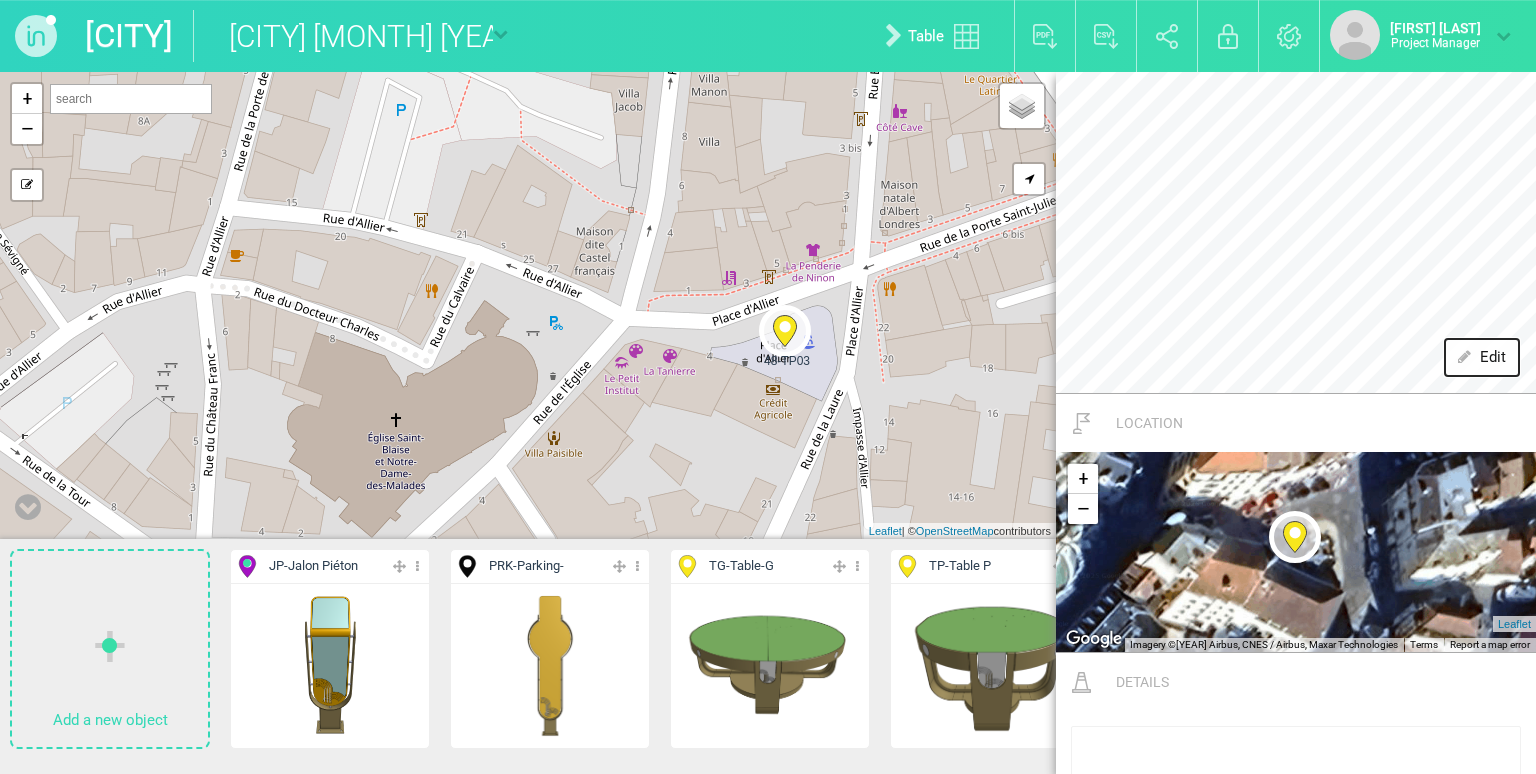 click on "Edit" at bounding box center [1482, 357] 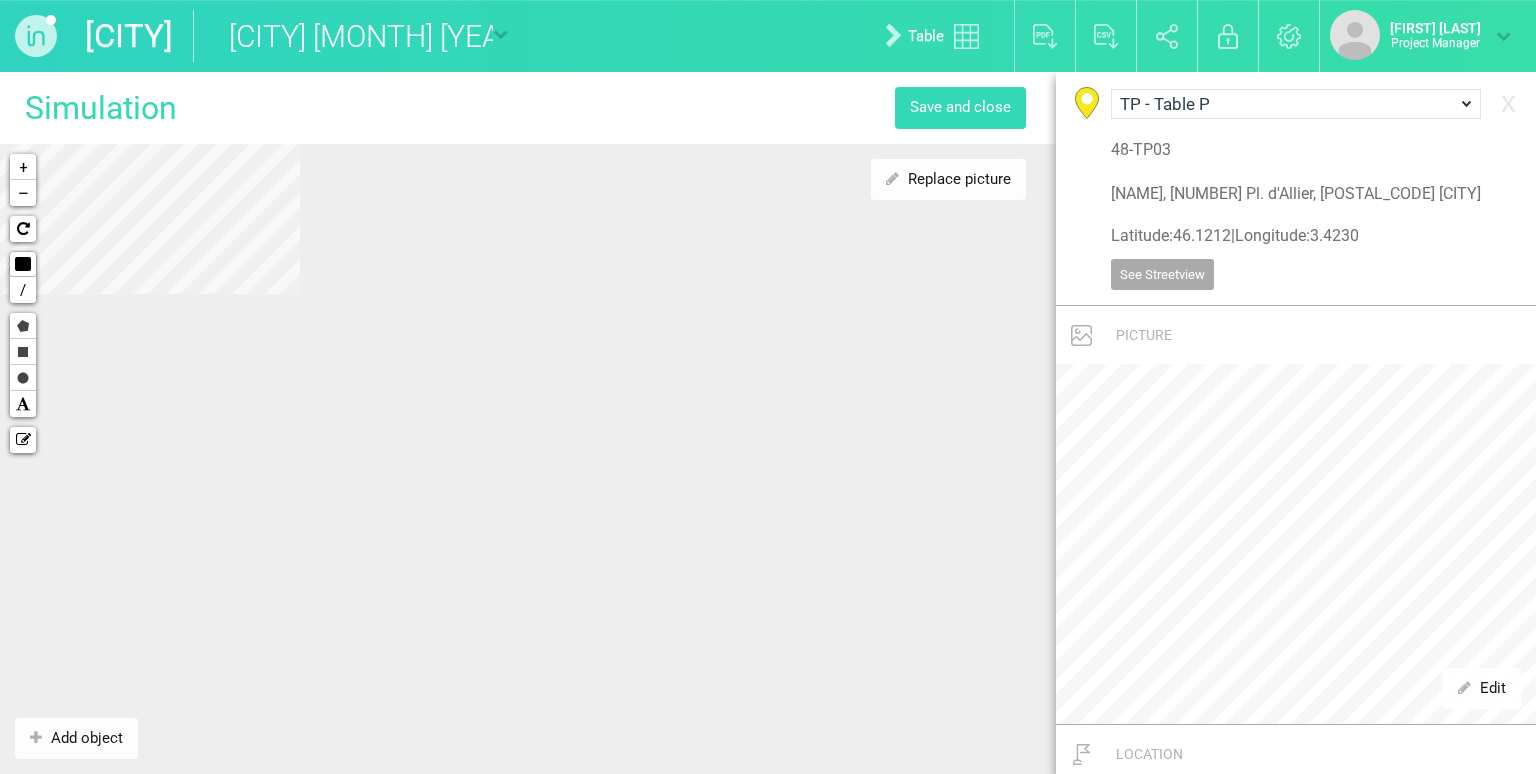 click on "Replace picture" at bounding box center [948, 179] 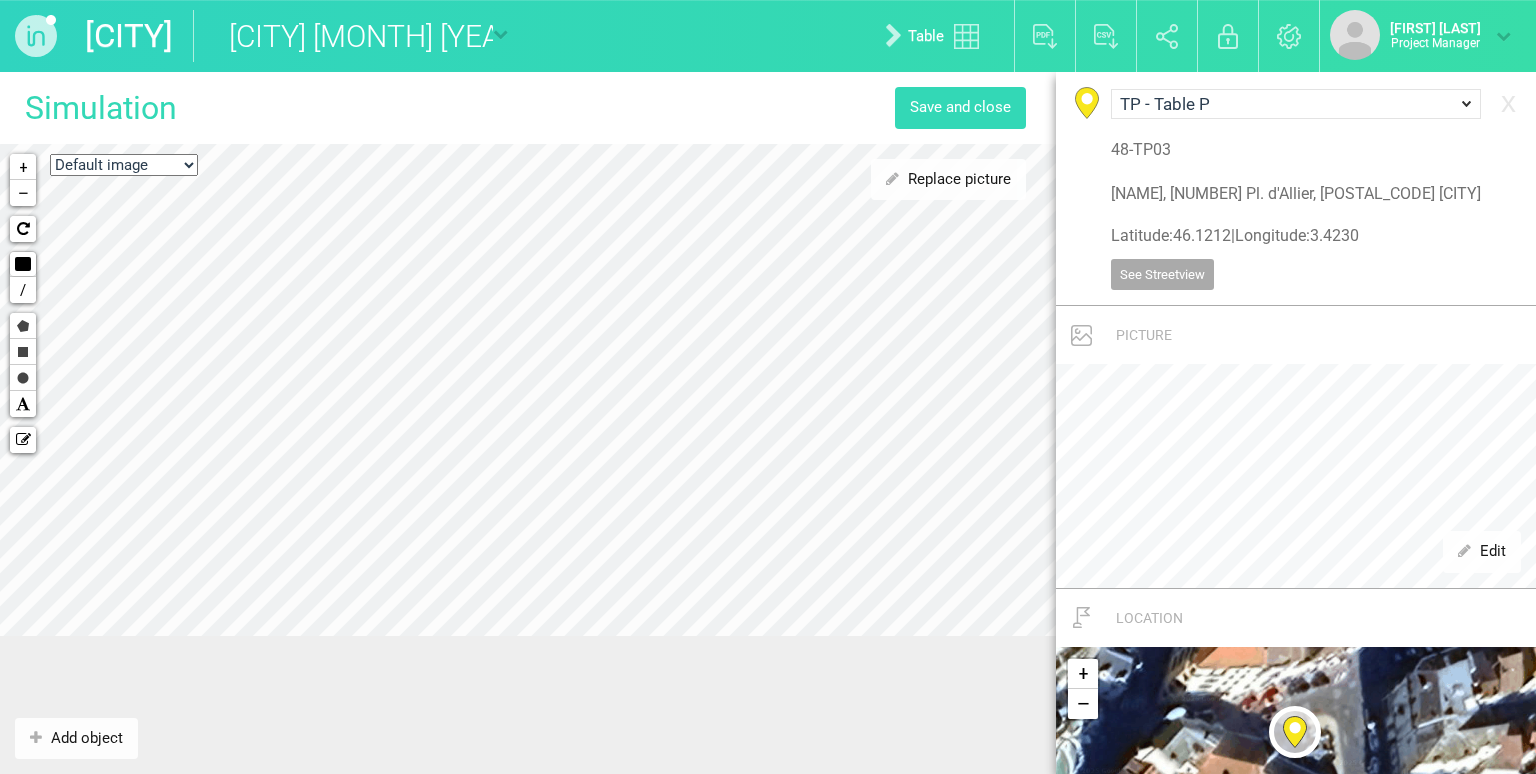 click on "Simulation Save and close" at bounding box center (528, 108) 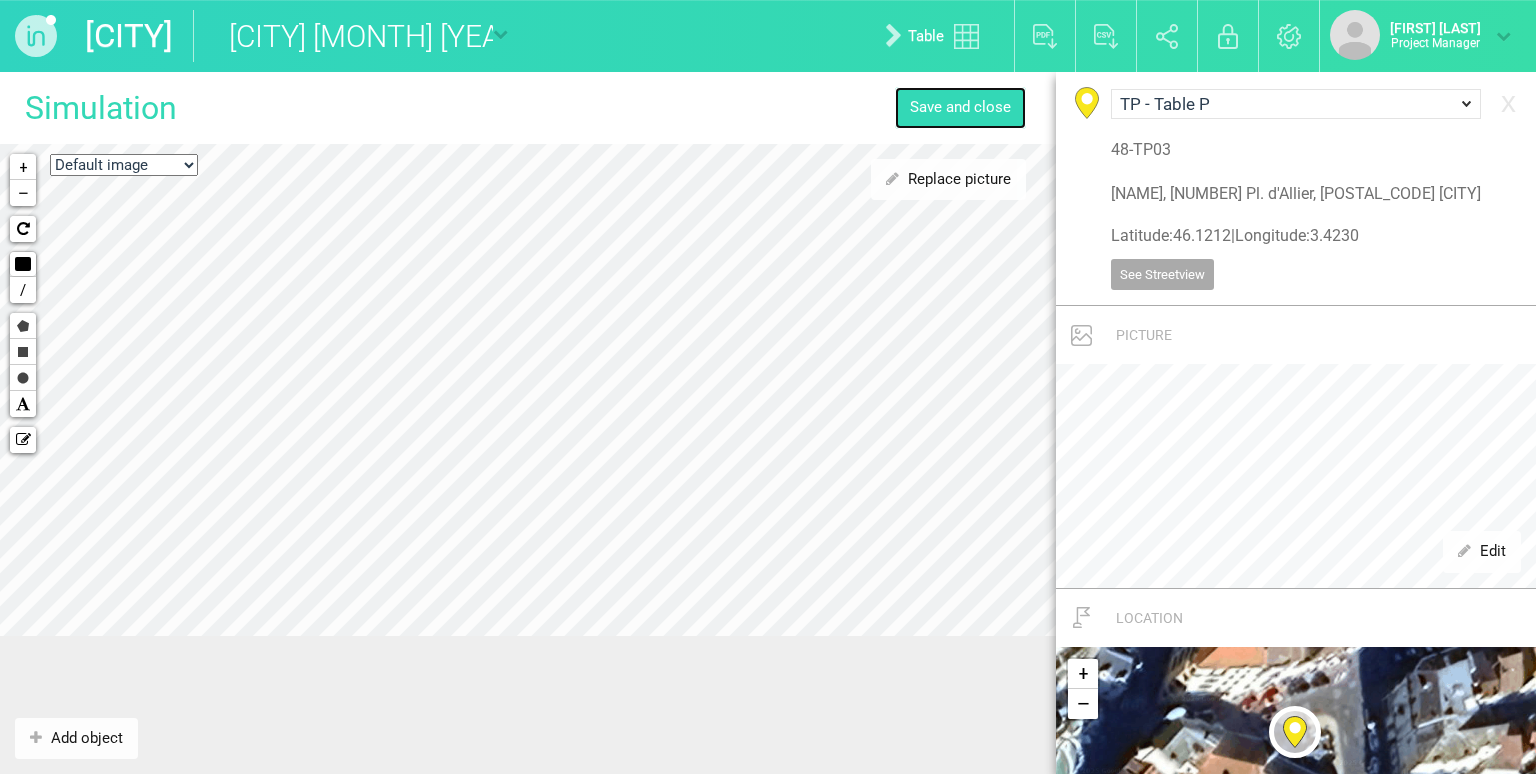 click on "Save and close" at bounding box center [960, 107] 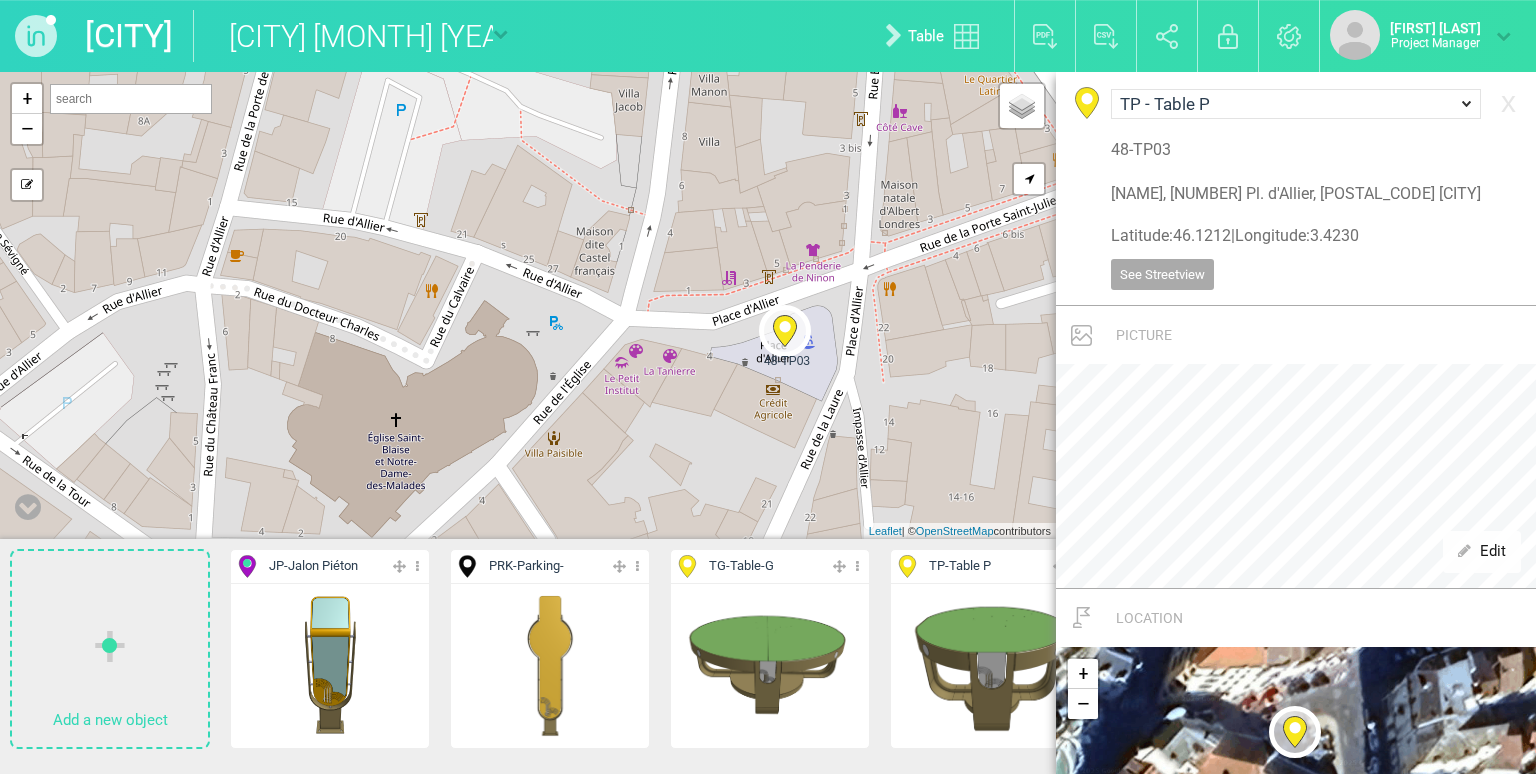 scroll, scrollTop: 331, scrollLeft: 0, axis: vertical 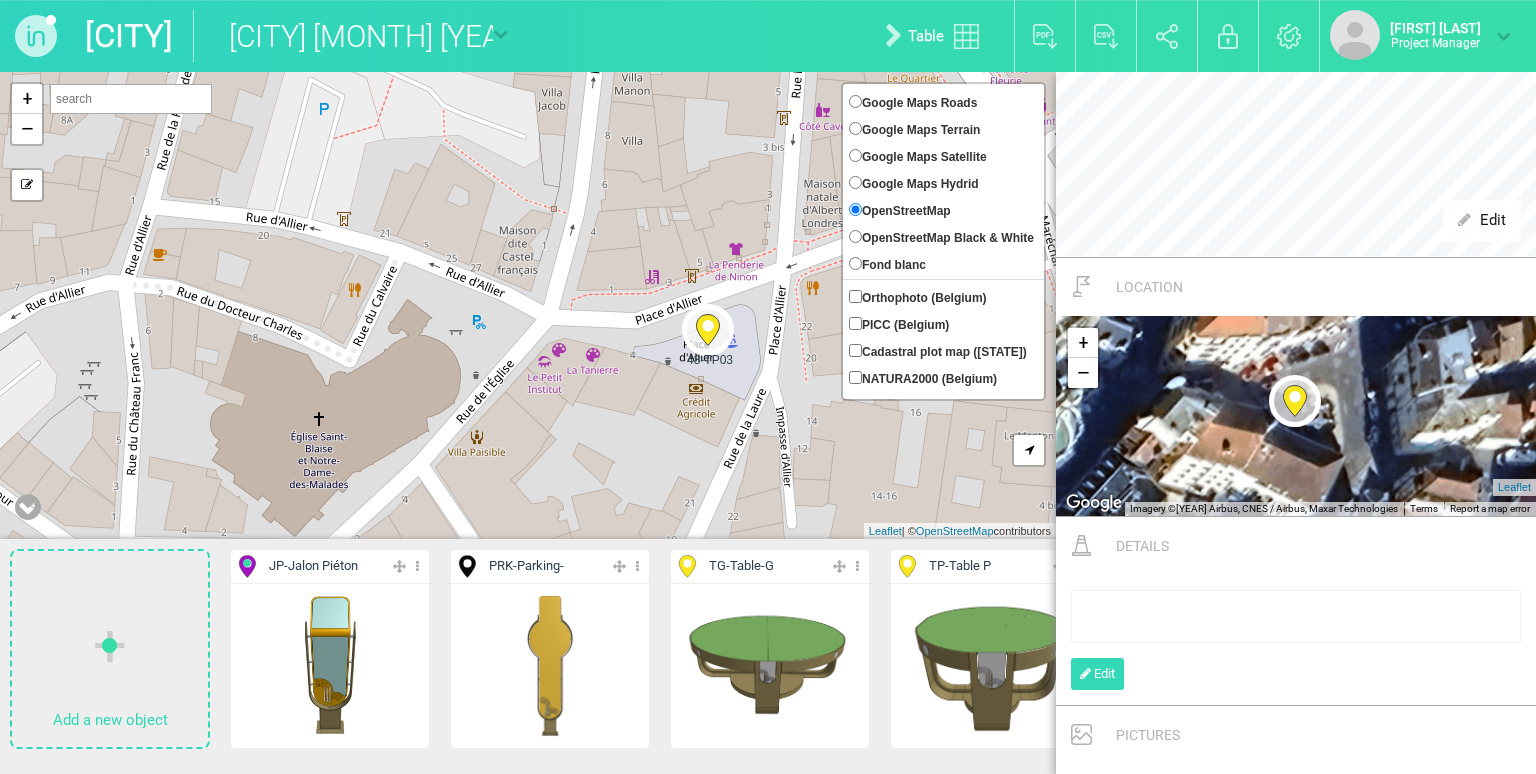 click on "Google Maps Roads  Google Maps Terrain  Google Maps Satellite  Google Maps Hydrid  OpenStreetMap  OpenStreetMap Black & White  Fond blanc" at bounding box center (941, 182) 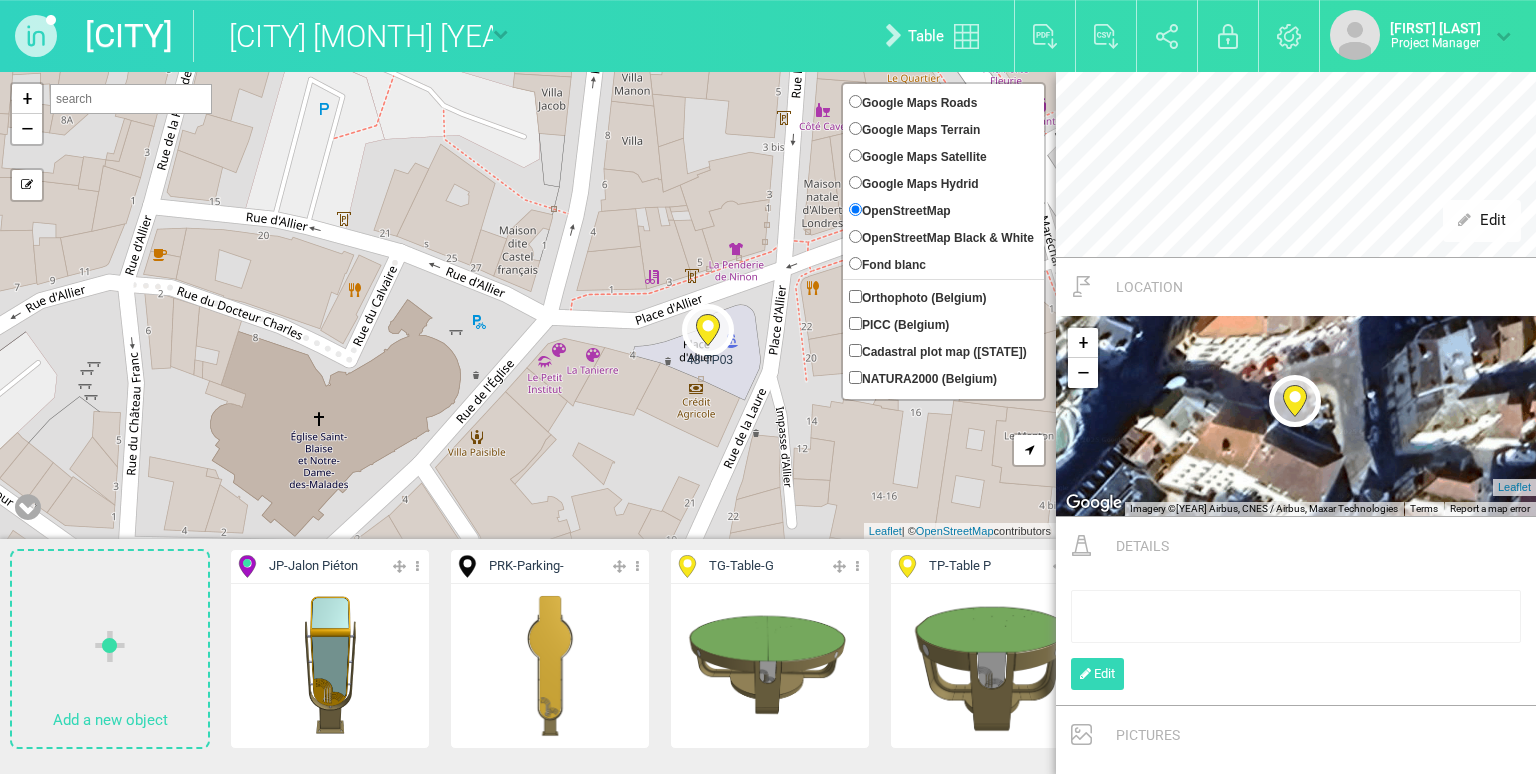 click on "OpenStreetMap" at bounding box center (906, 211) 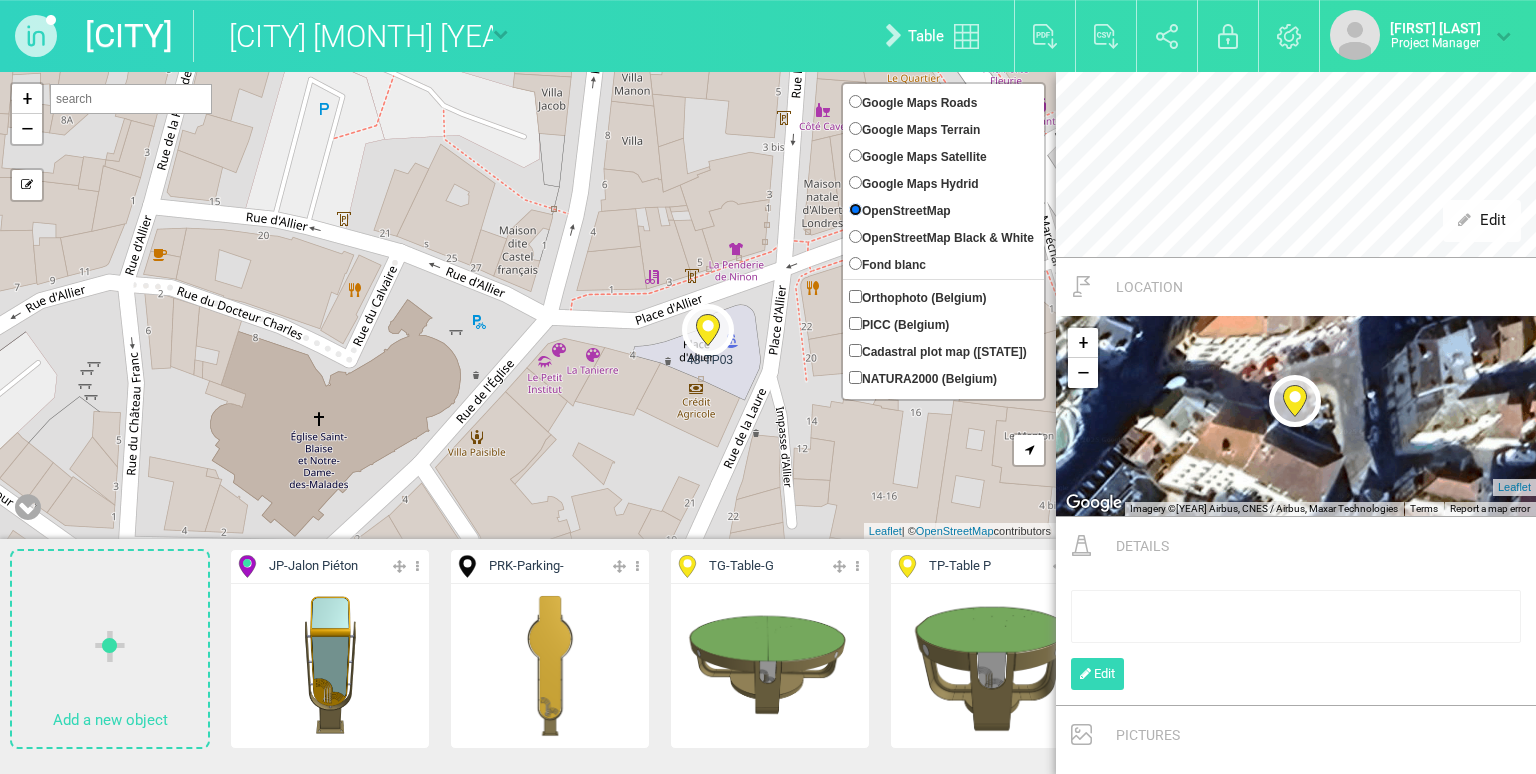 click on "OpenStreetMap" at bounding box center (855, 209) 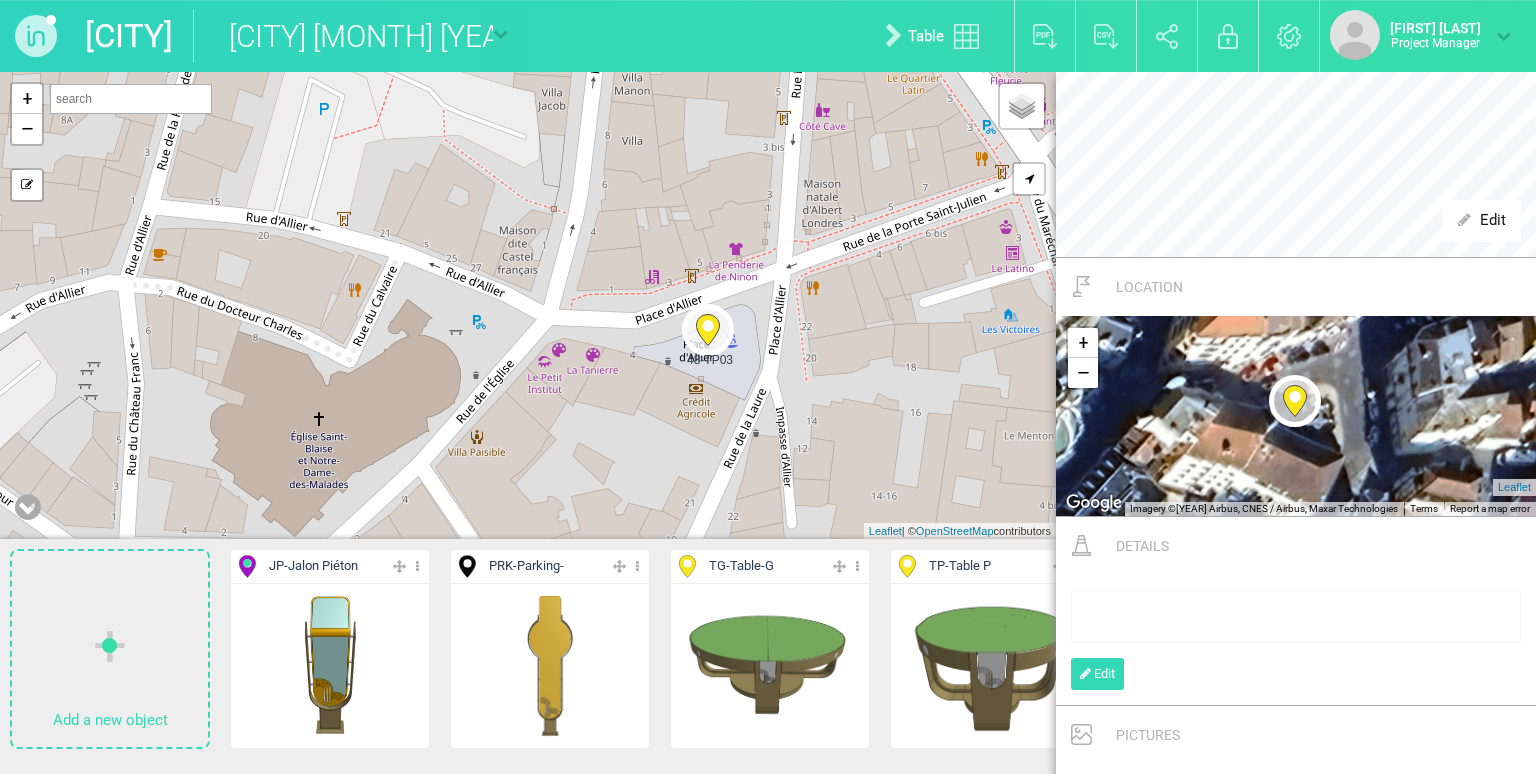click at bounding box center (28, 507) 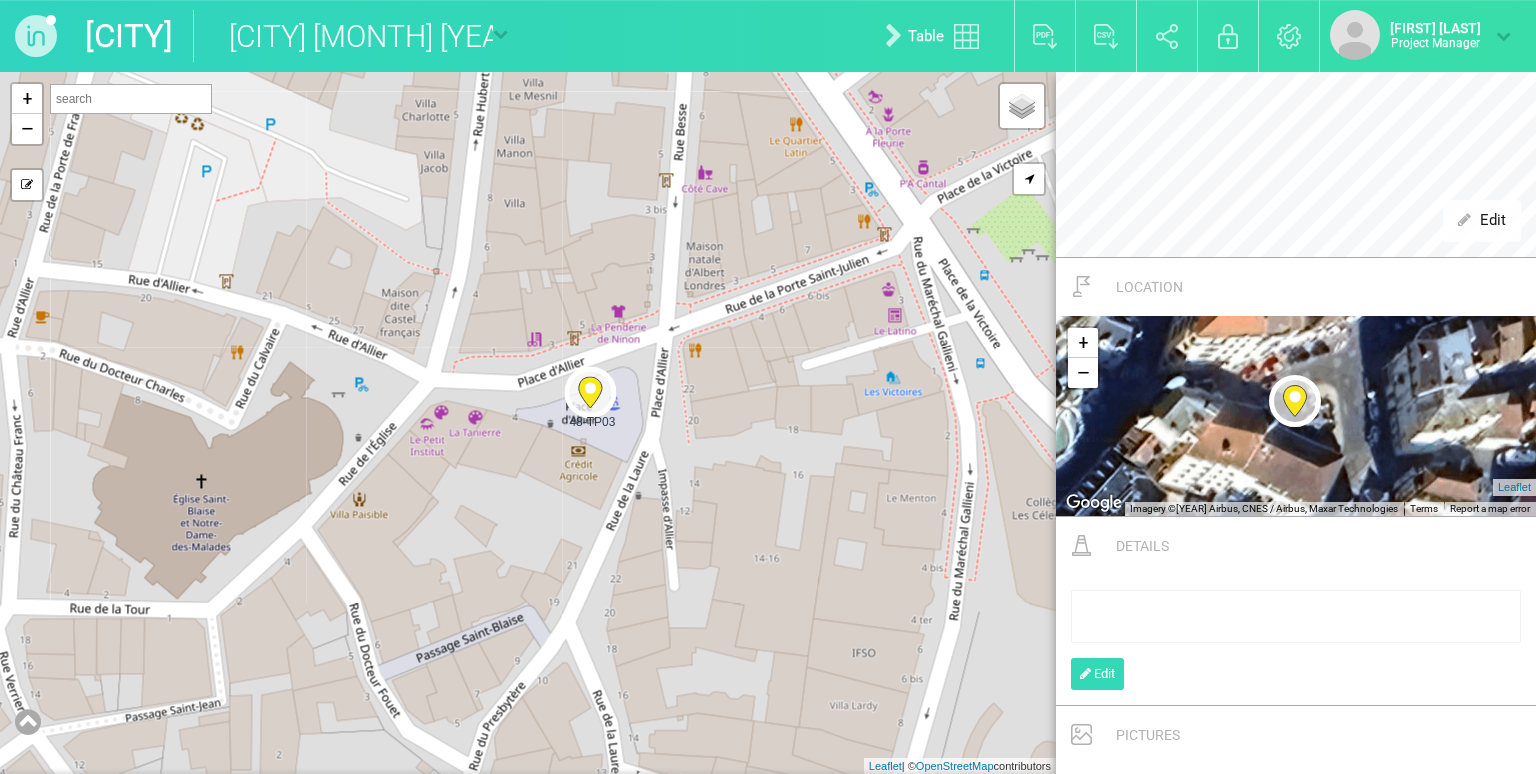 drag, startPoint x: 684, startPoint y: 502, endPoint x: 573, endPoint y: 495, distance: 111.220505 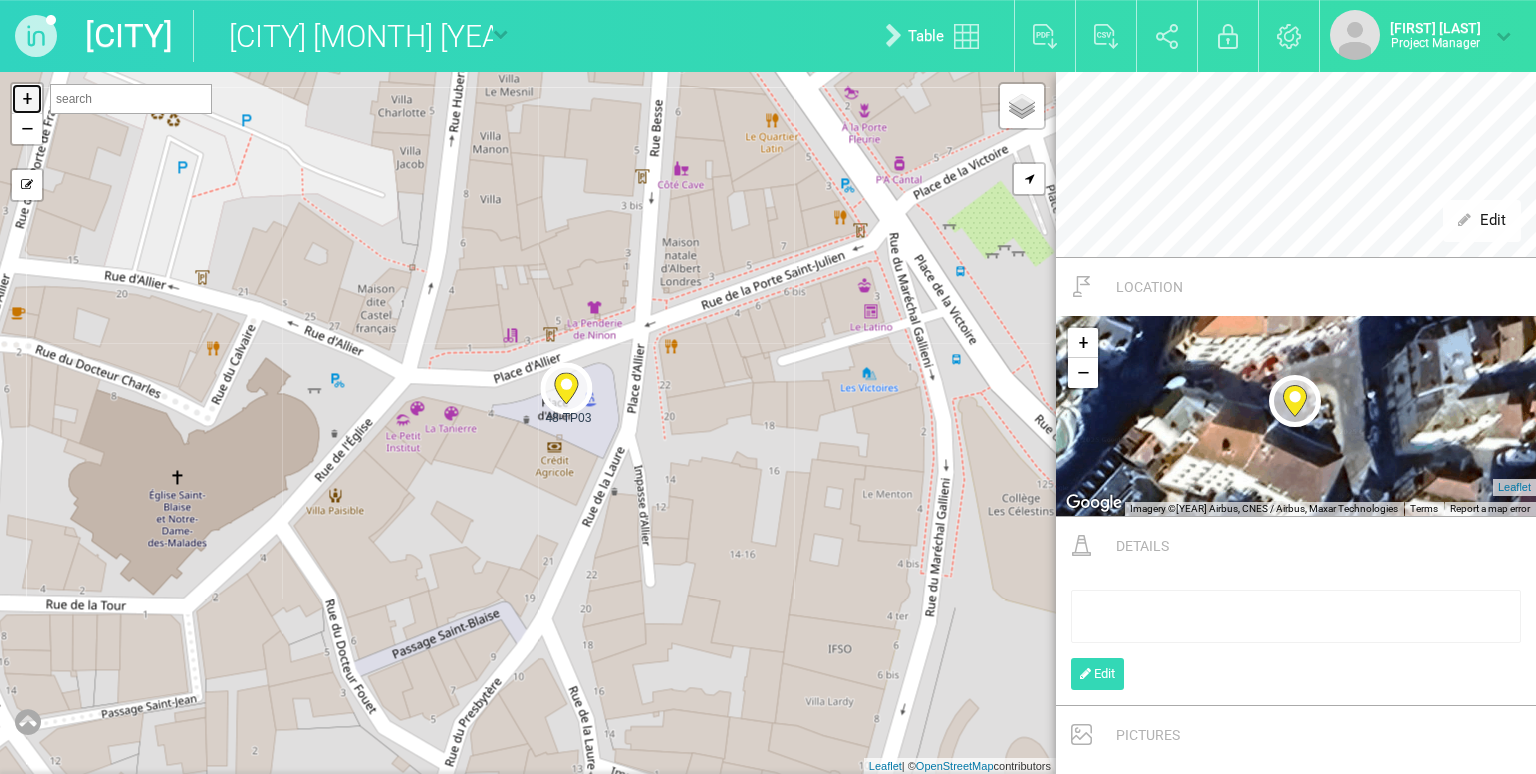 click on "+" at bounding box center [27, 99] 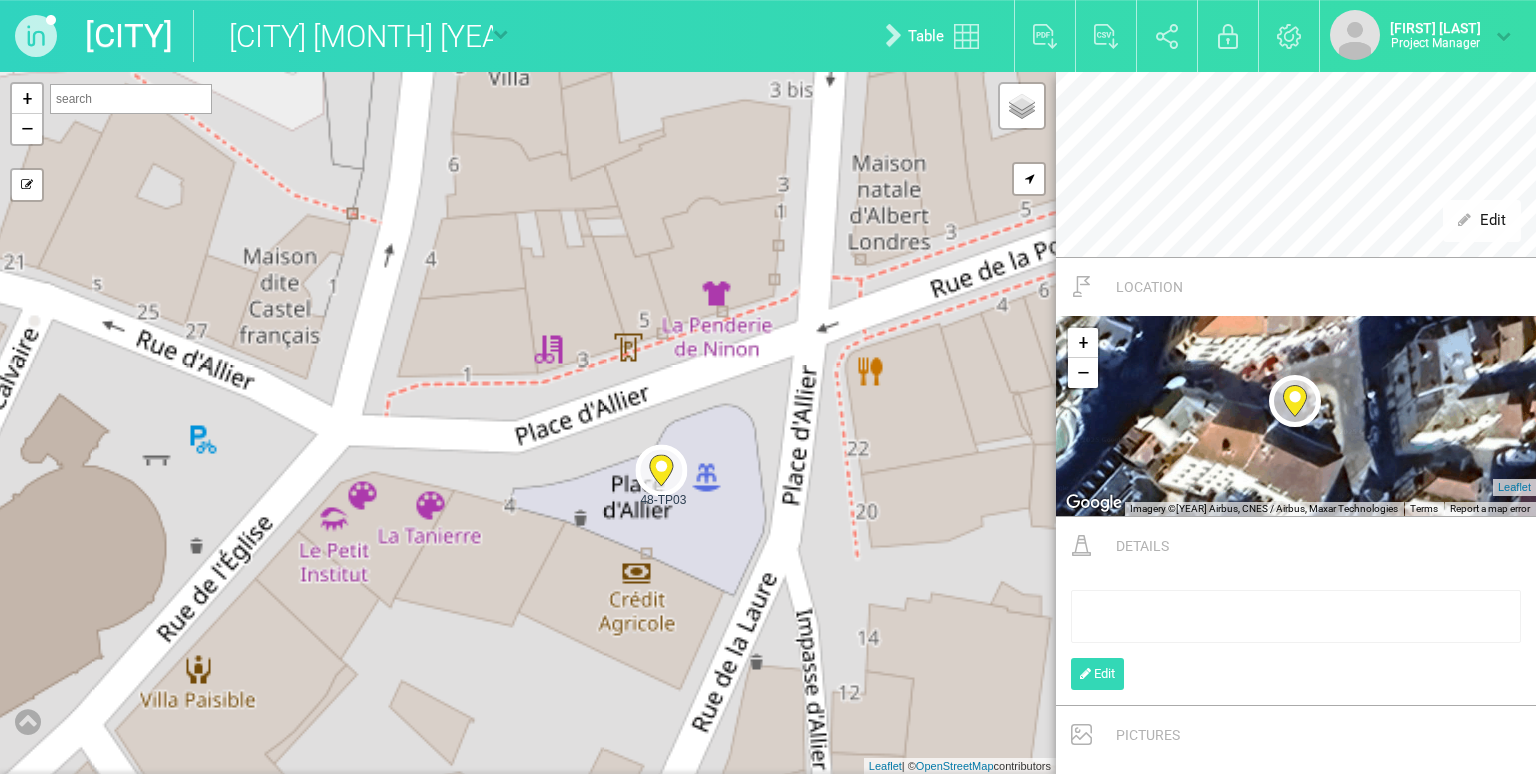 drag, startPoint x: 740, startPoint y: 474, endPoint x: 797, endPoint y: 508, distance: 66.37017 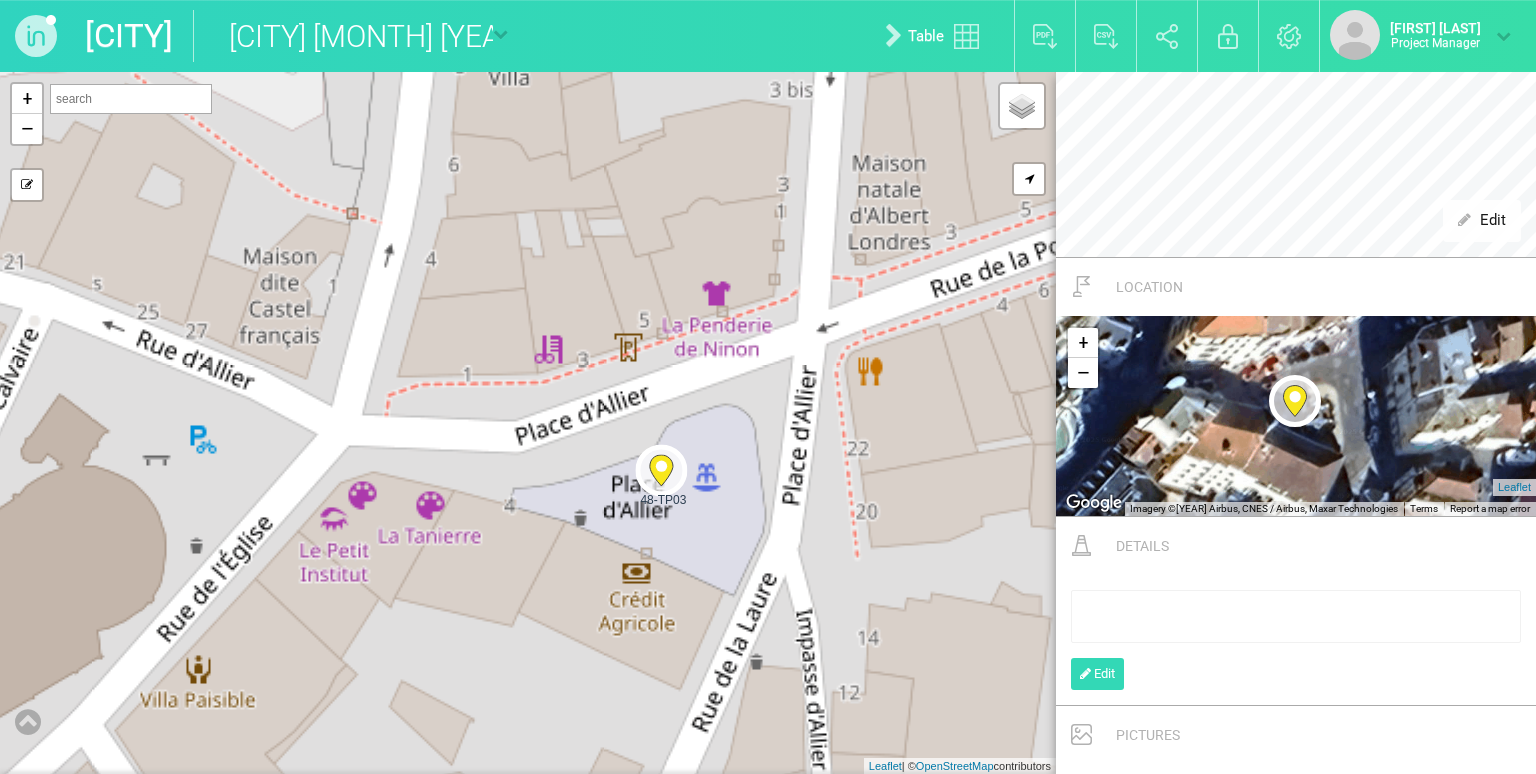 click 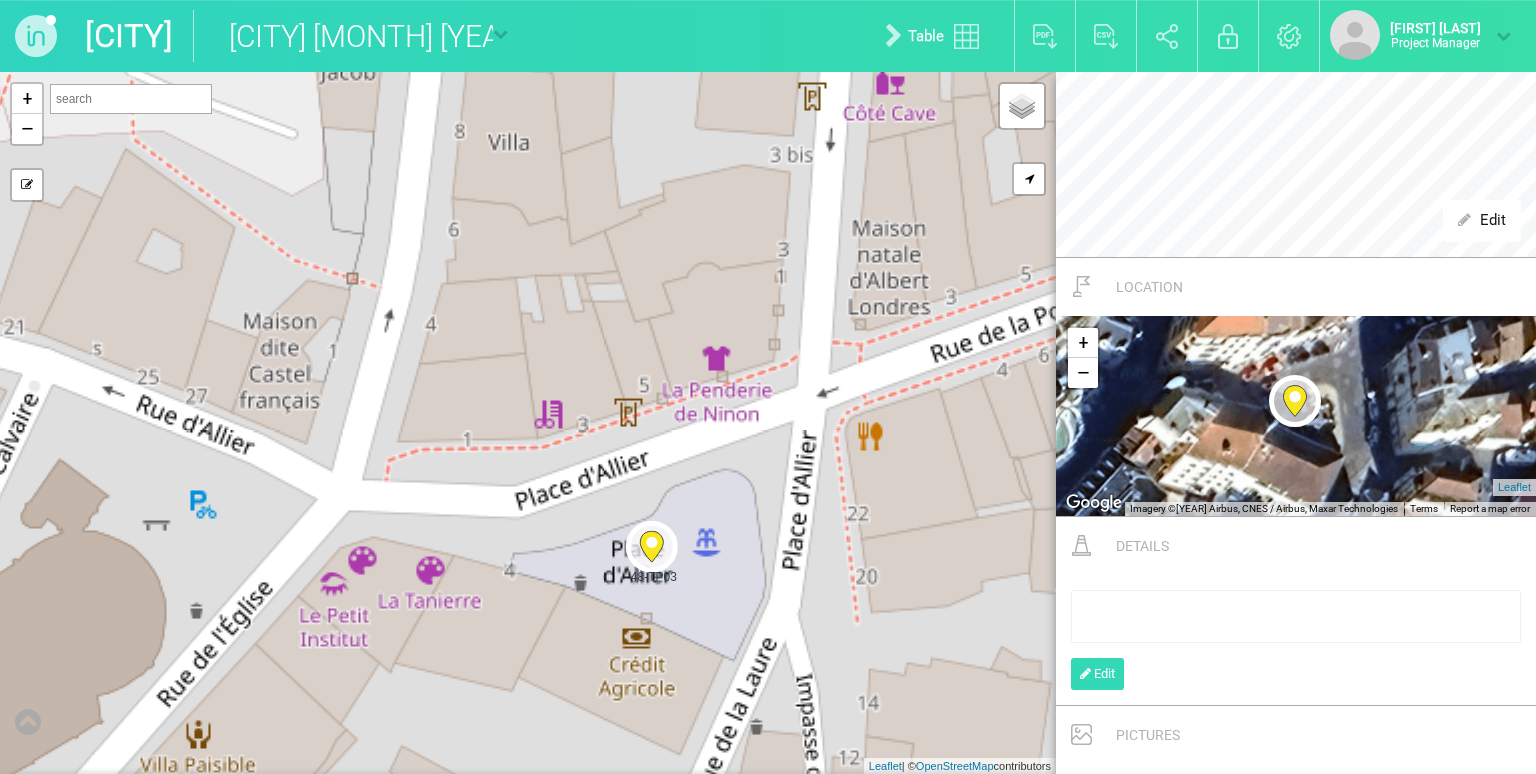 drag, startPoint x: 659, startPoint y: 526, endPoint x: 646, endPoint y: 538, distance: 17.691807 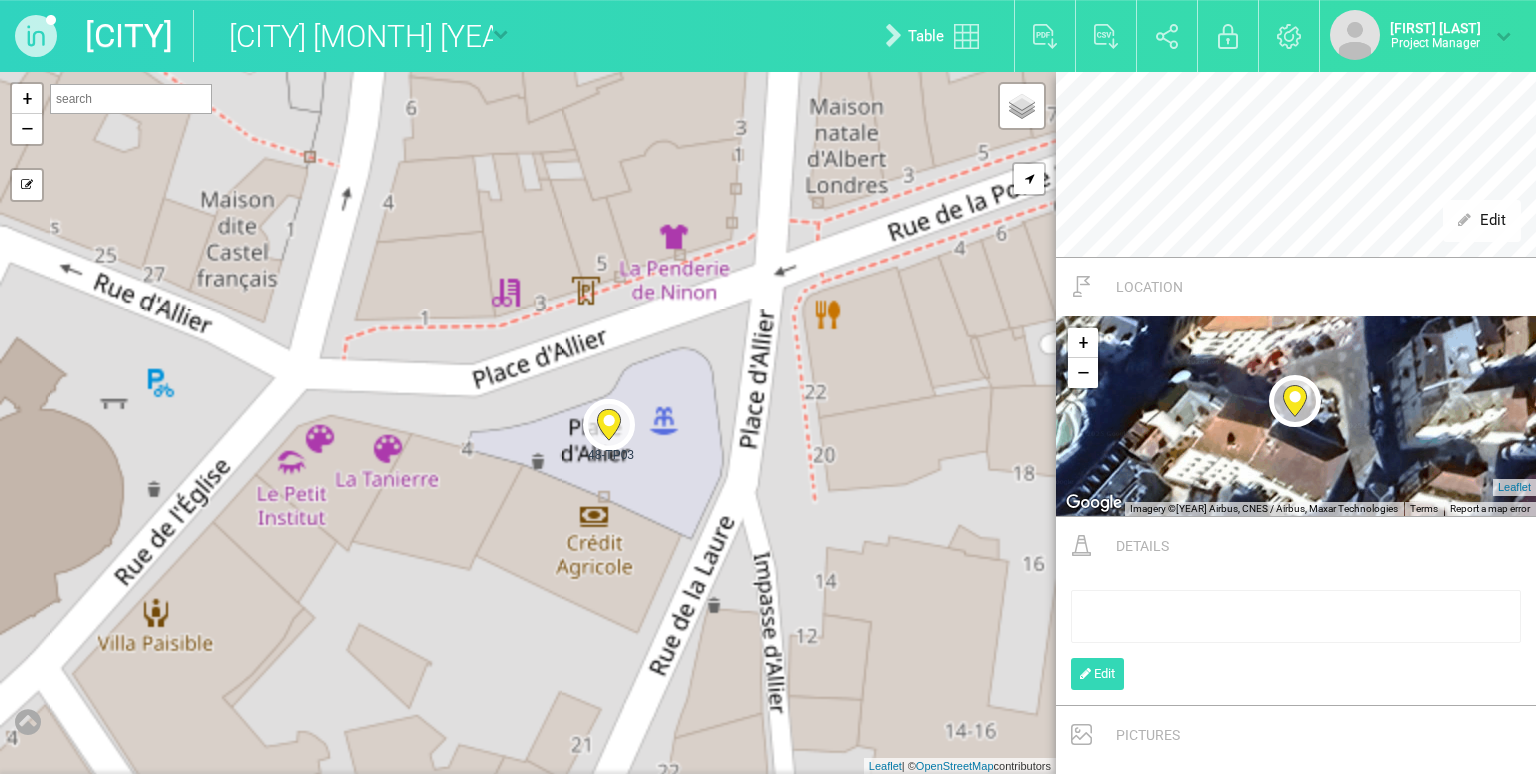 drag, startPoint x: 709, startPoint y: 472, endPoint x: 666, endPoint y: 346, distance: 133.13527 